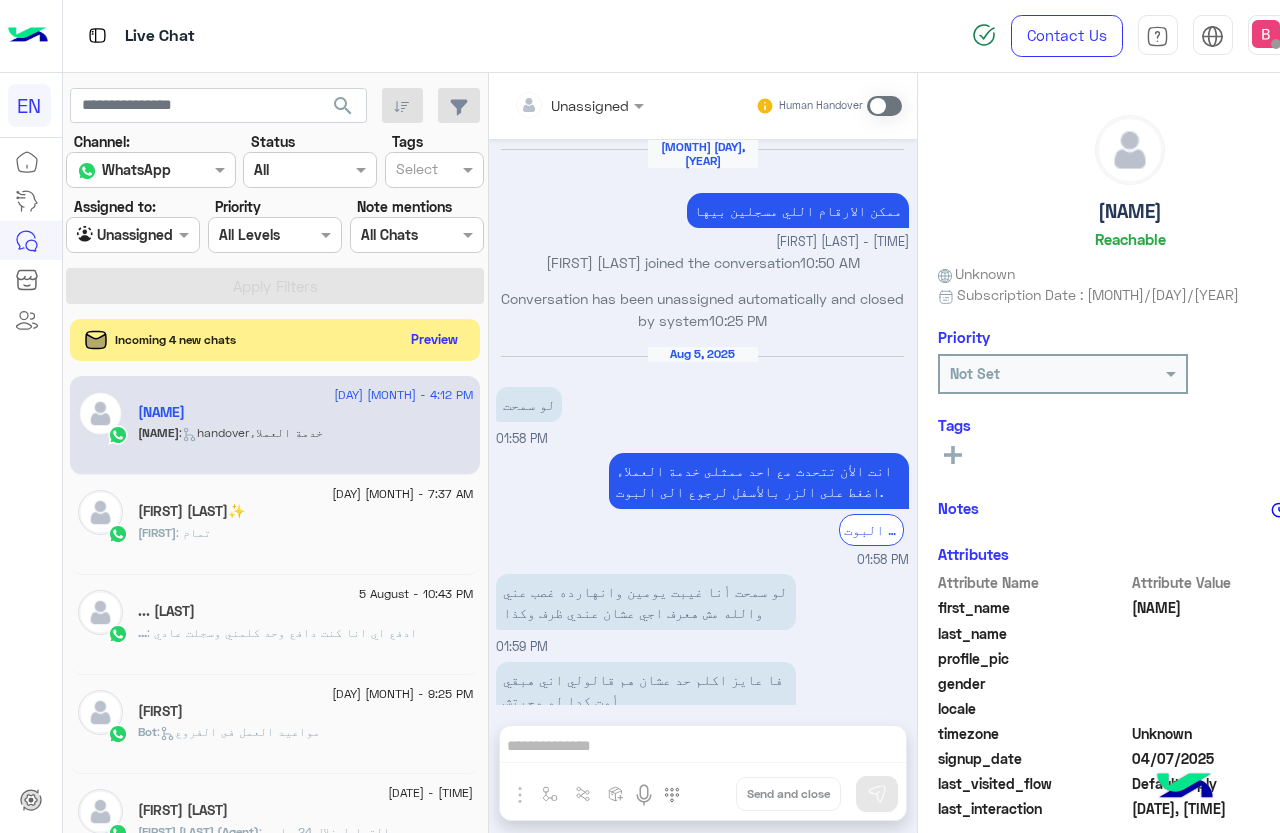 click on "Preview" 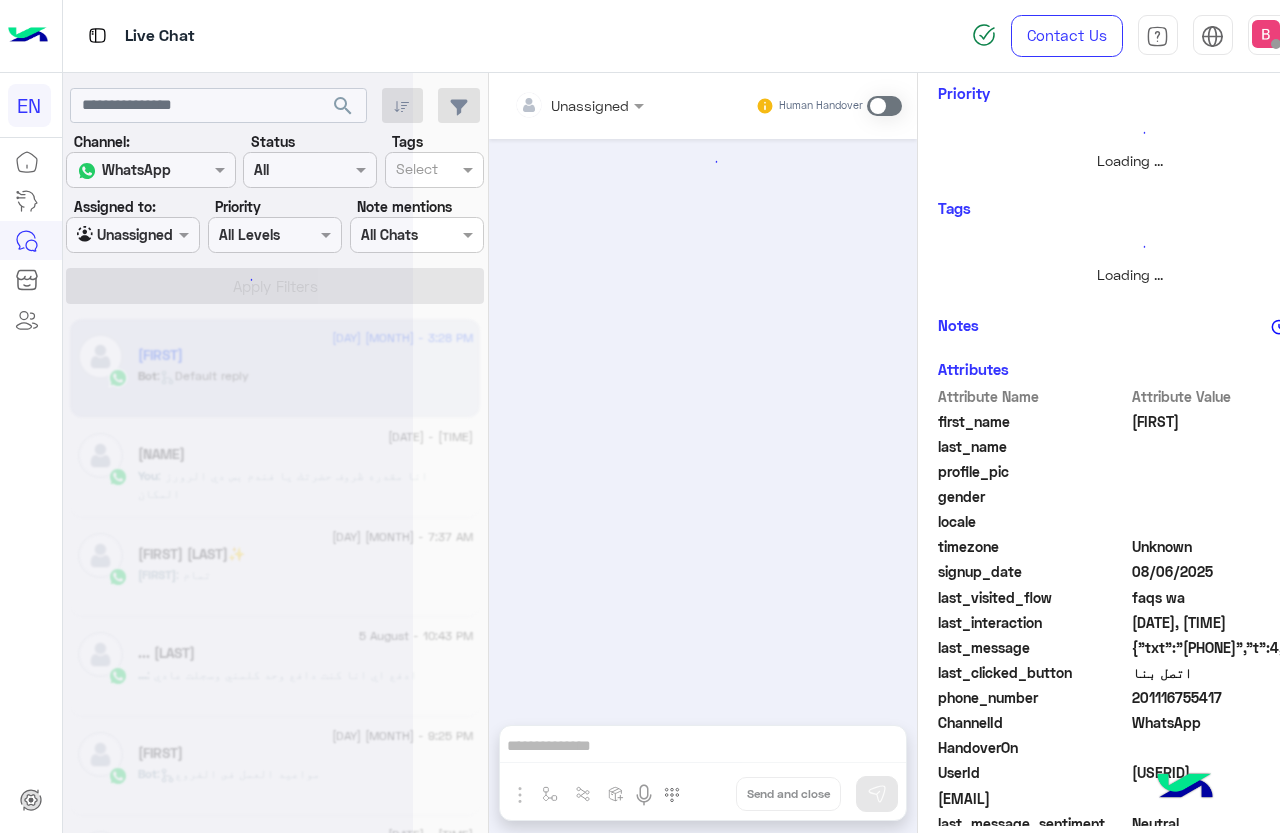 scroll, scrollTop: 301, scrollLeft: 0, axis: vertical 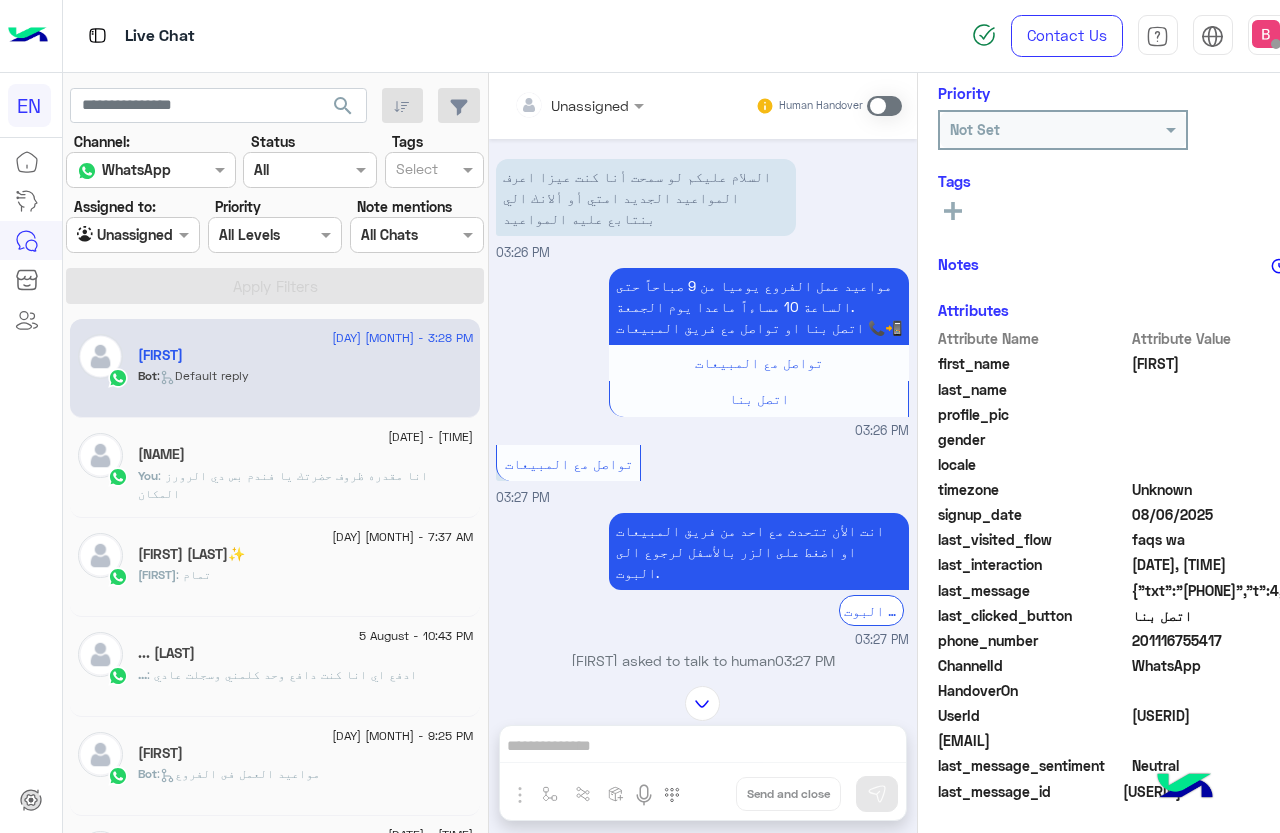 drag, startPoint x: 1138, startPoint y: 637, endPoint x: 1245, endPoint y: 650, distance: 107.78683 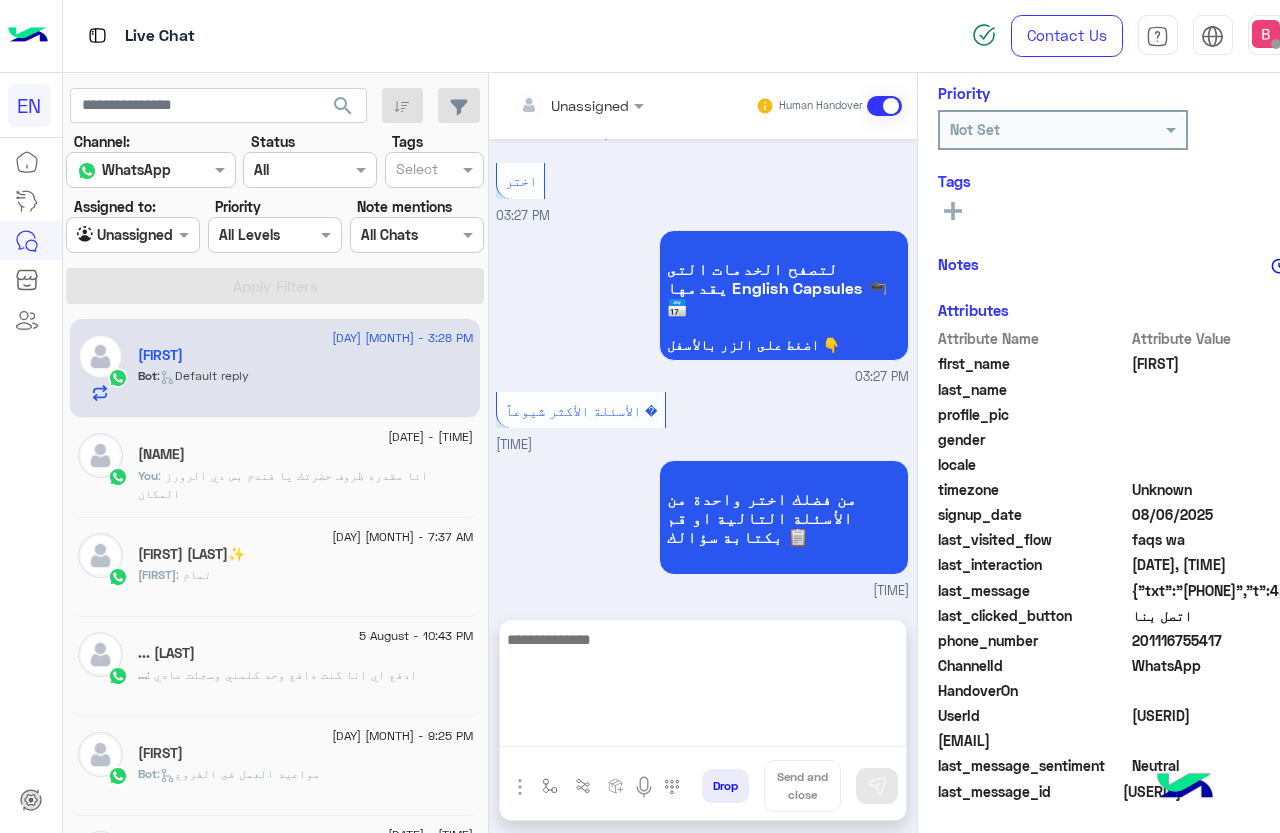 click at bounding box center (703, 687) 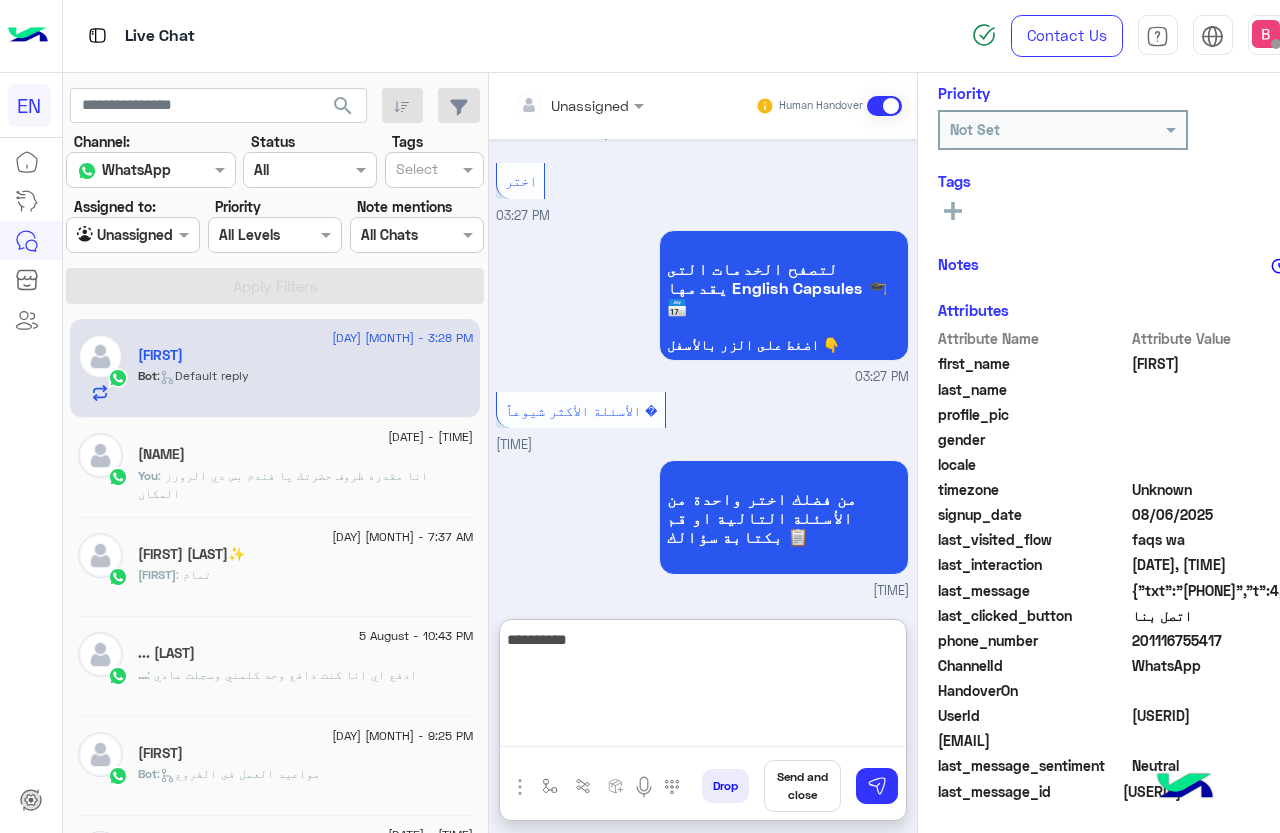 type on "**********" 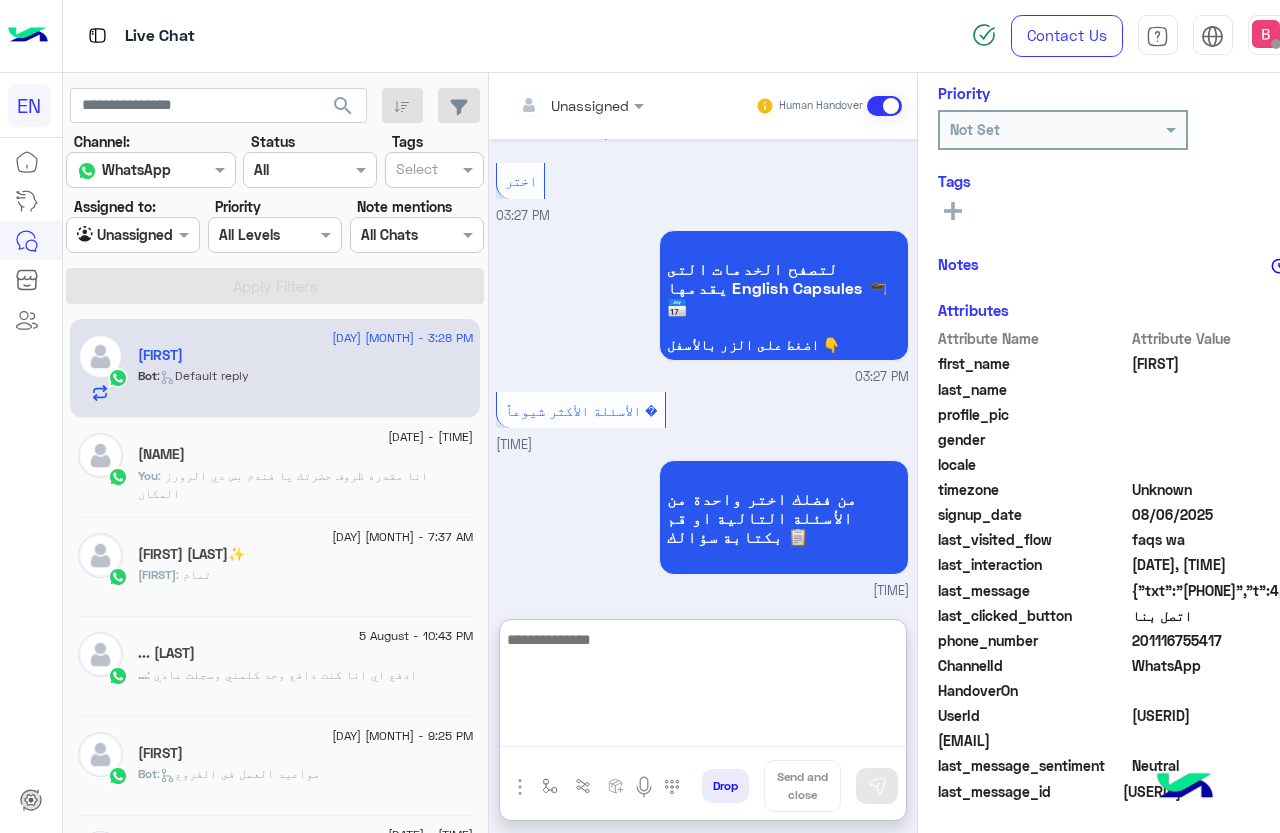 scroll, scrollTop: 1026, scrollLeft: 0, axis: vertical 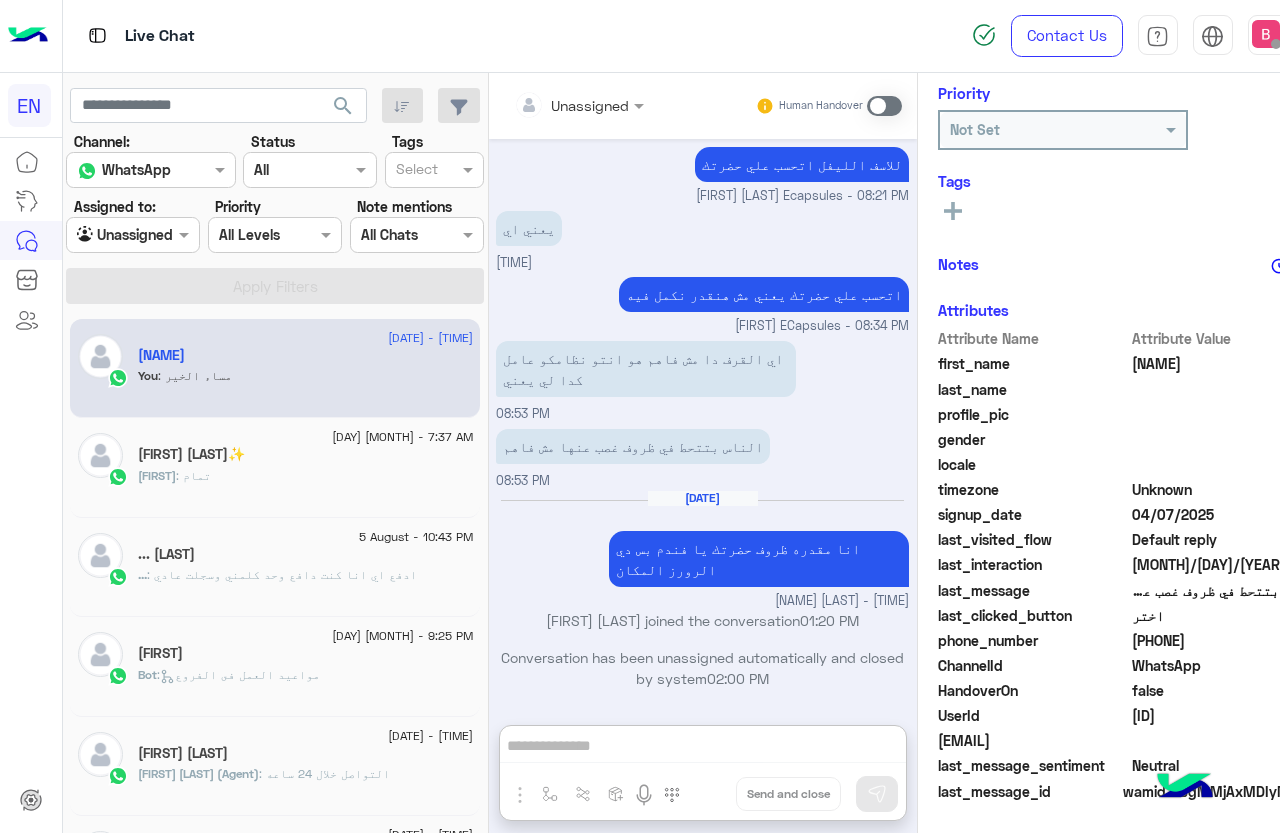 click on "[NAME] : تمام" 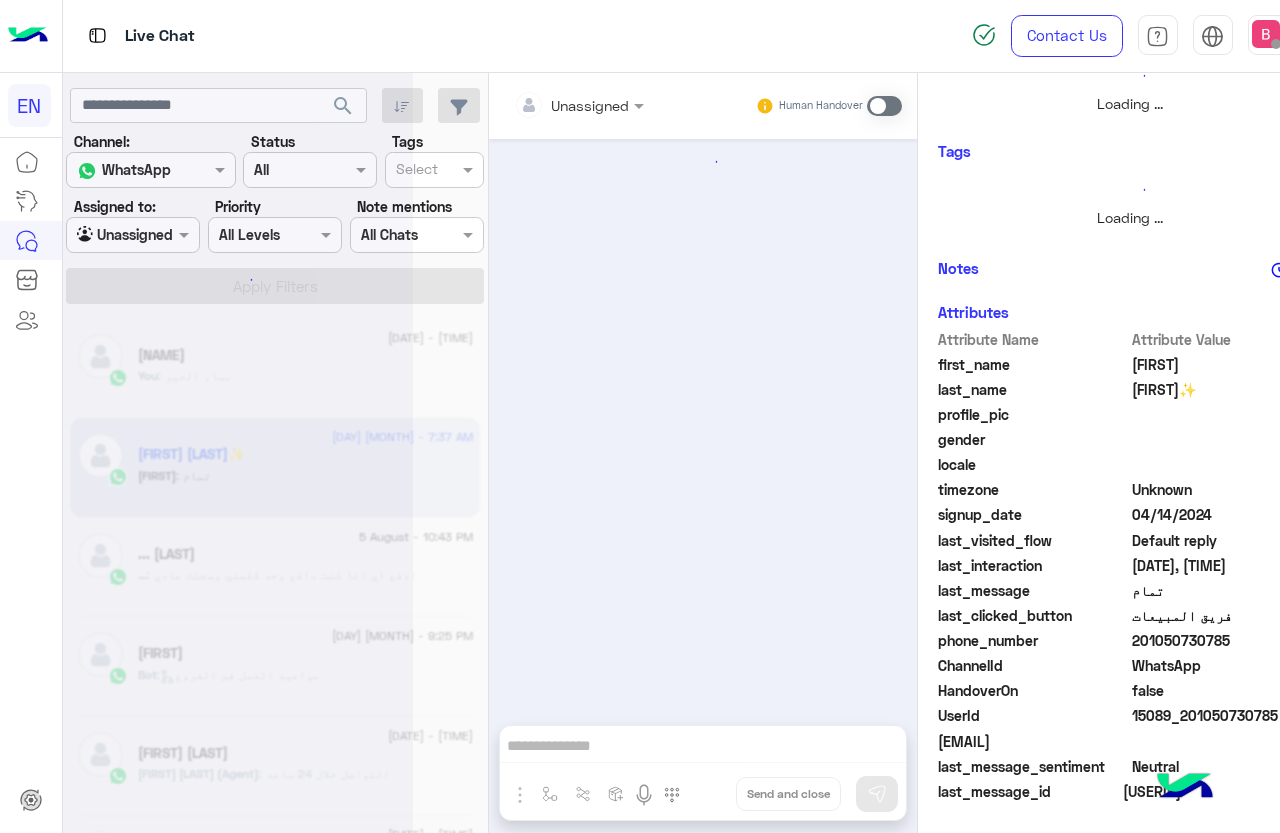 scroll, scrollTop: 240, scrollLeft: 0, axis: vertical 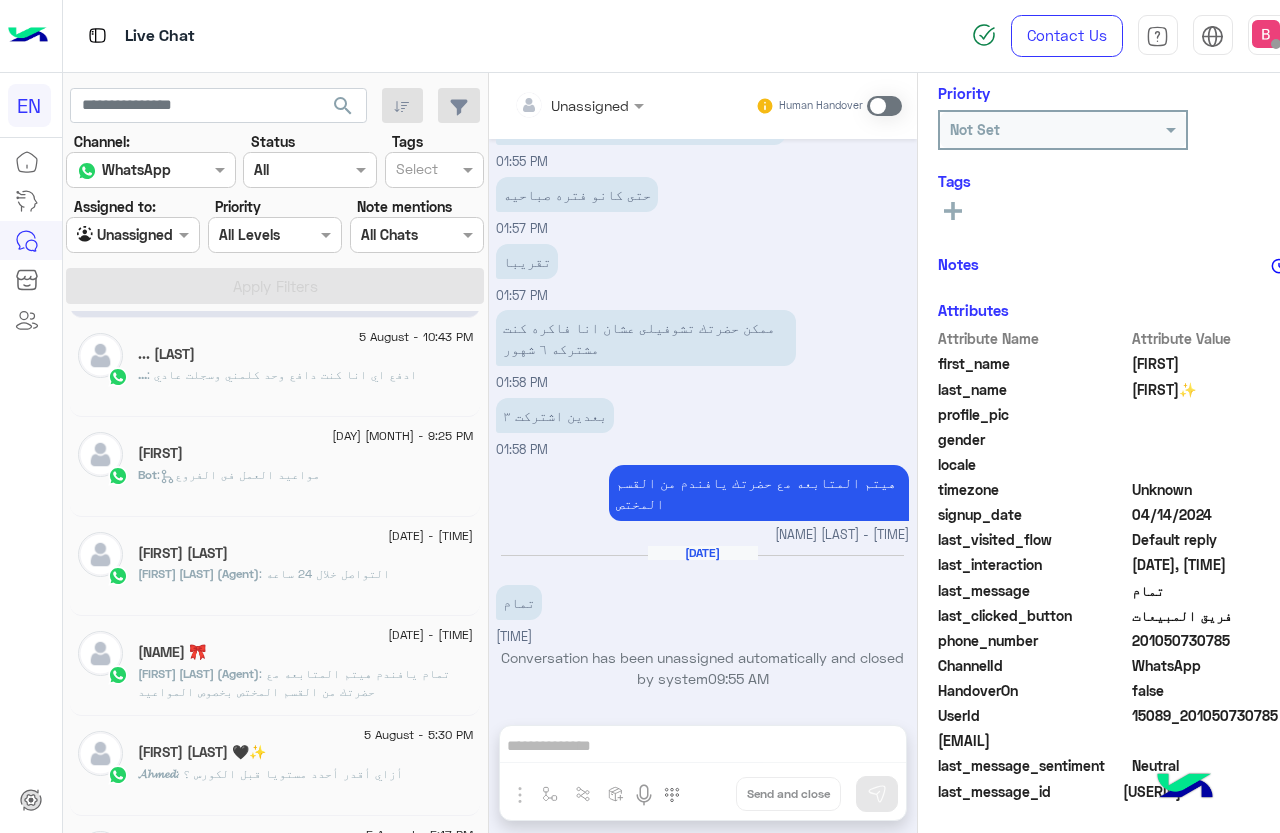 click on "... : ادفع اي انا كنت دافع وحد كلمني وسجلت عادي" 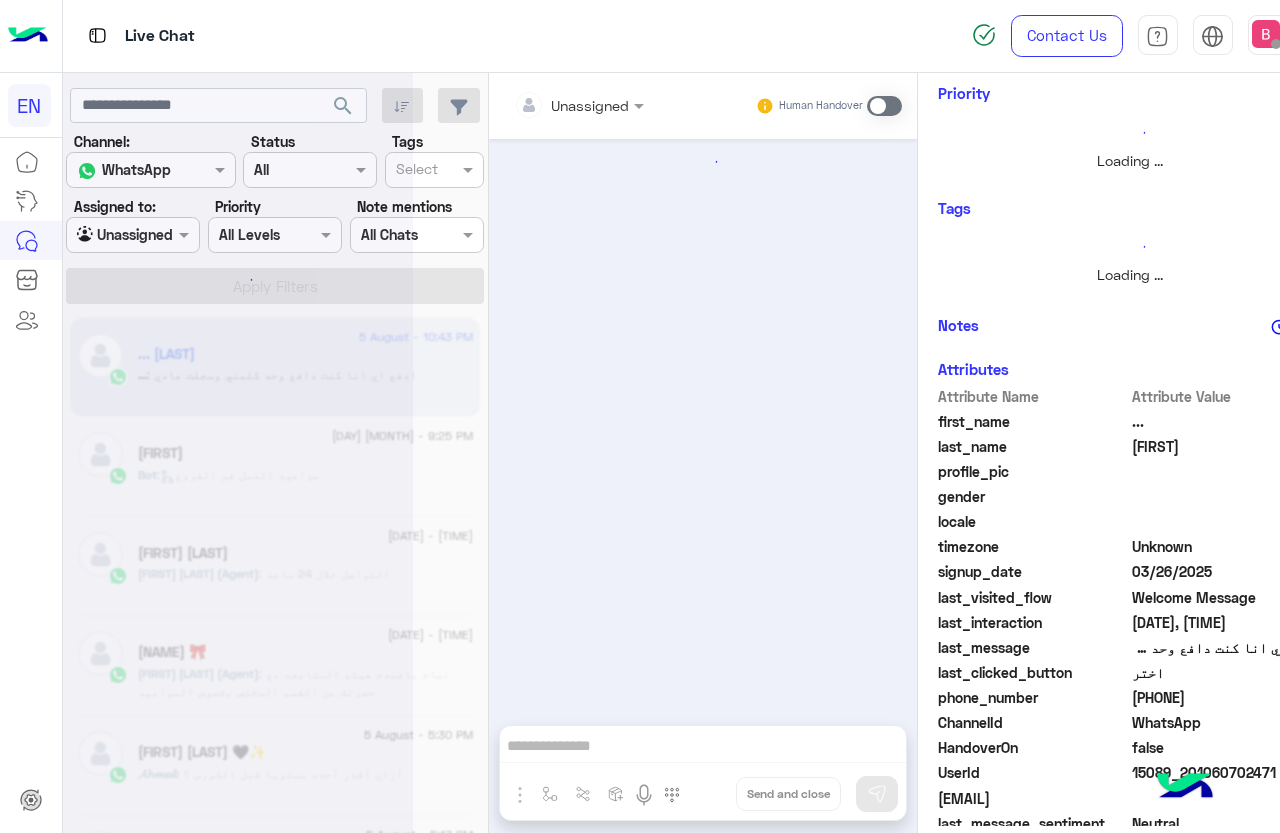 scroll, scrollTop: 301, scrollLeft: 0, axis: vertical 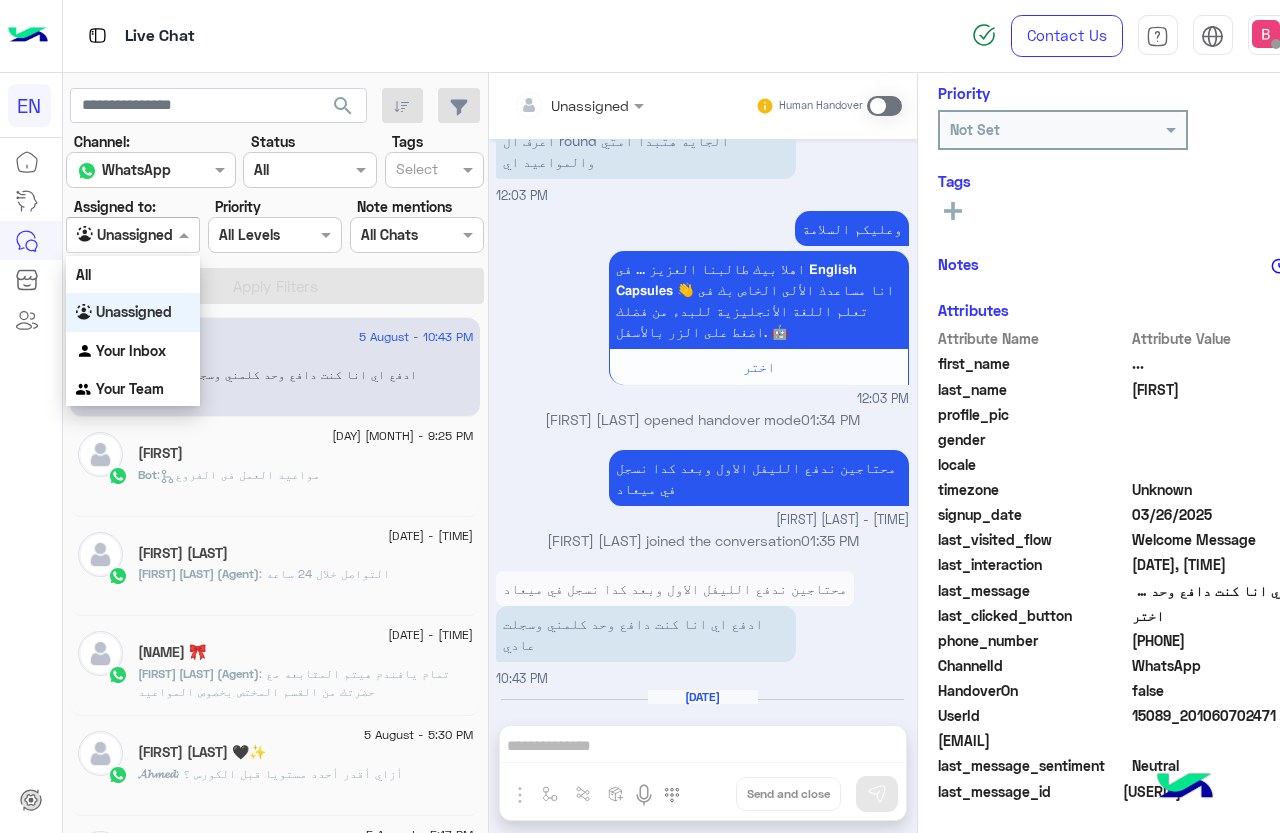 click at bounding box center (133, 234) 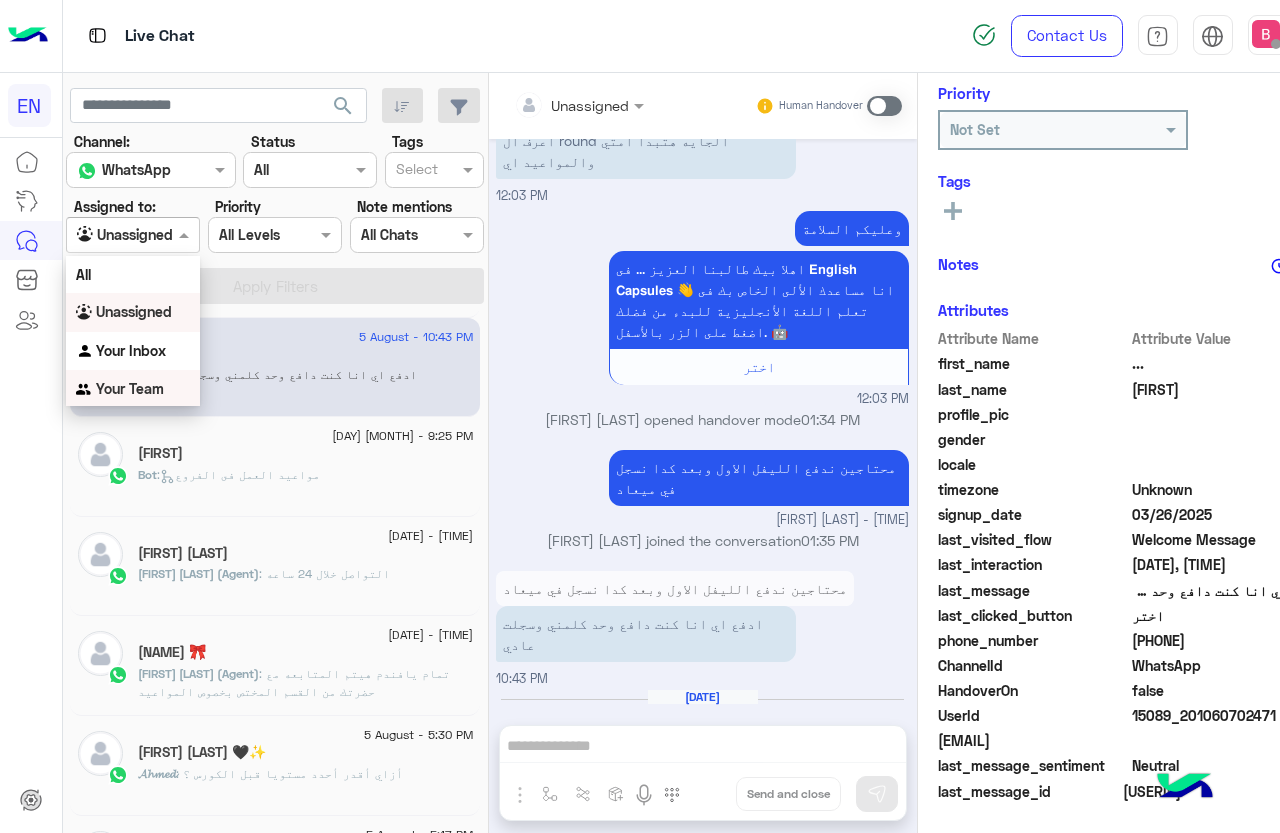 click on "Your Team" at bounding box center (130, 388) 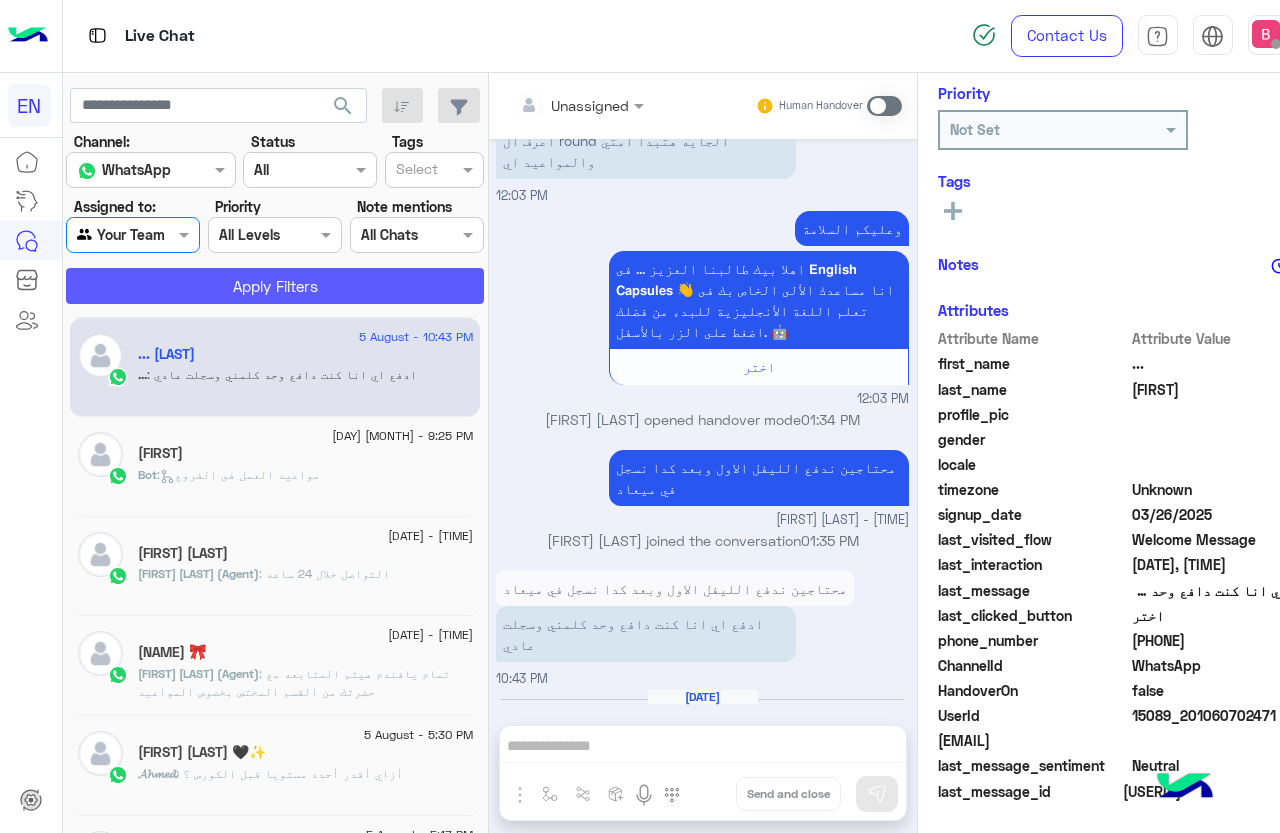 click on "Apply Filters" 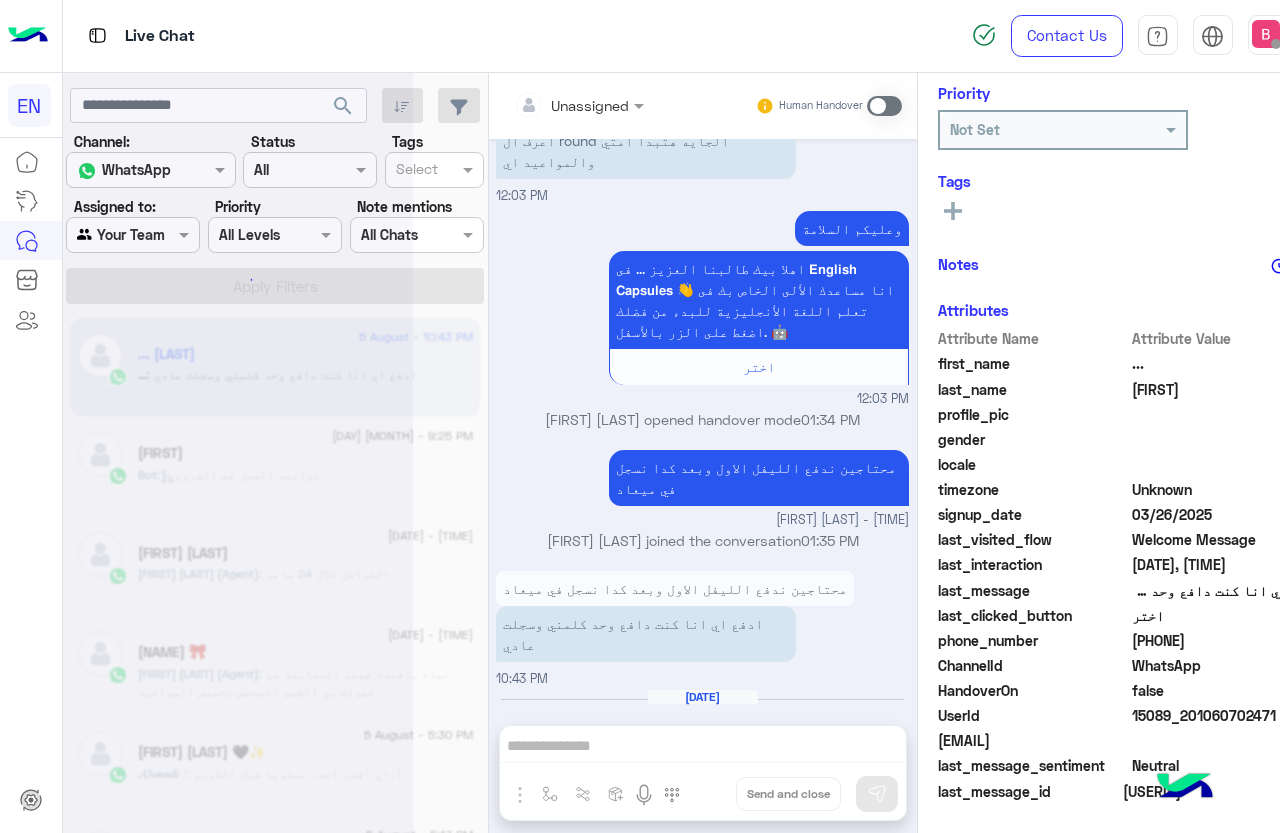 scroll, scrollTop: 301, scrollLeft: 0, axis: vertical 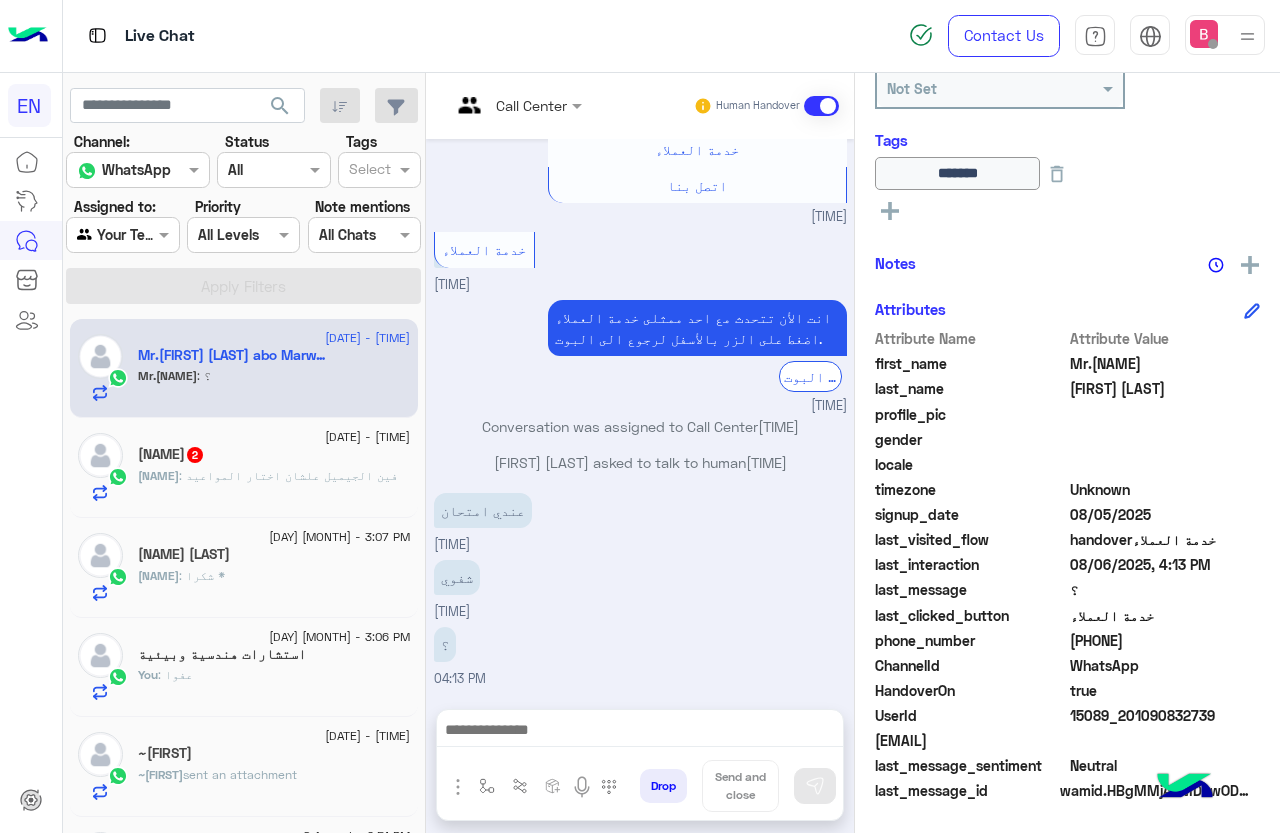 drag, startPoint x: 1070, startPoint y: 640, endPoint x: 1204, endPoint y: 643, distance: 134.03358 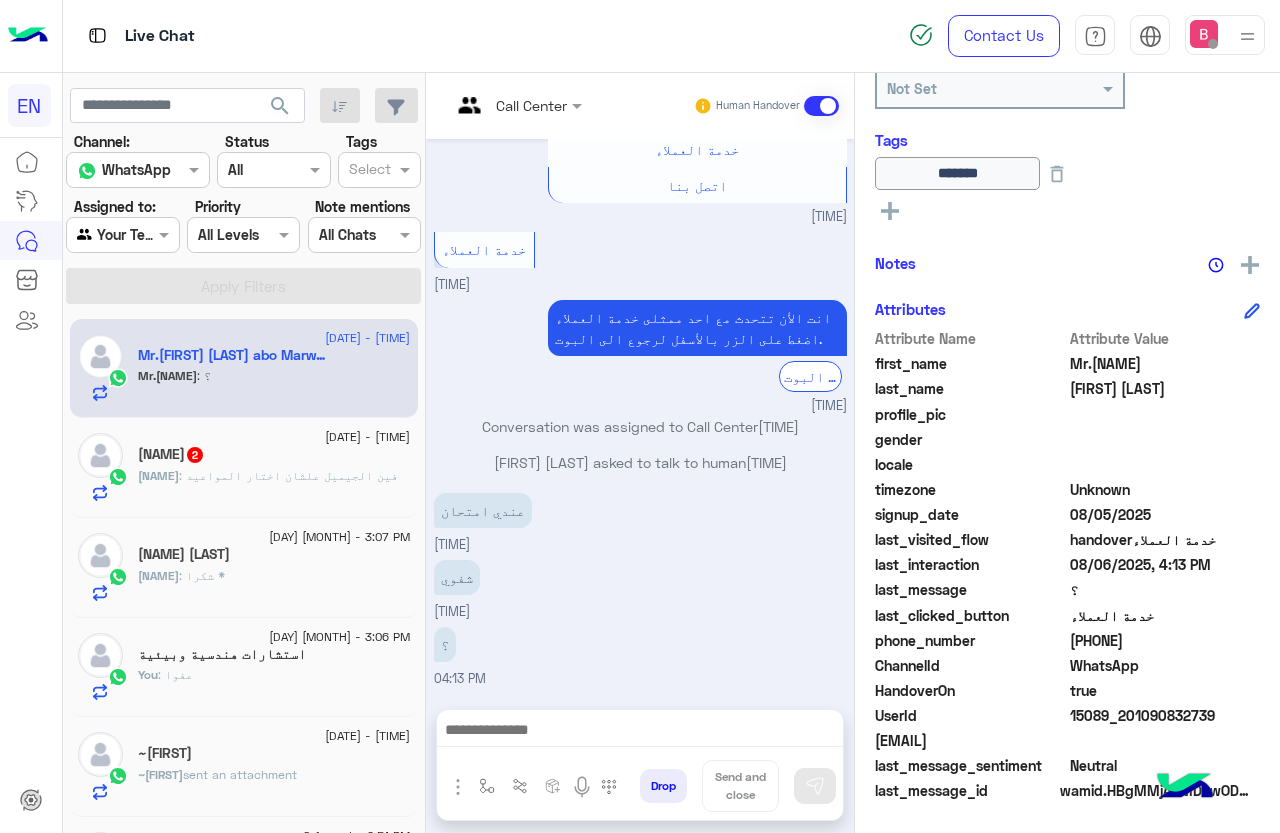 click at bounding box center (640, 735) 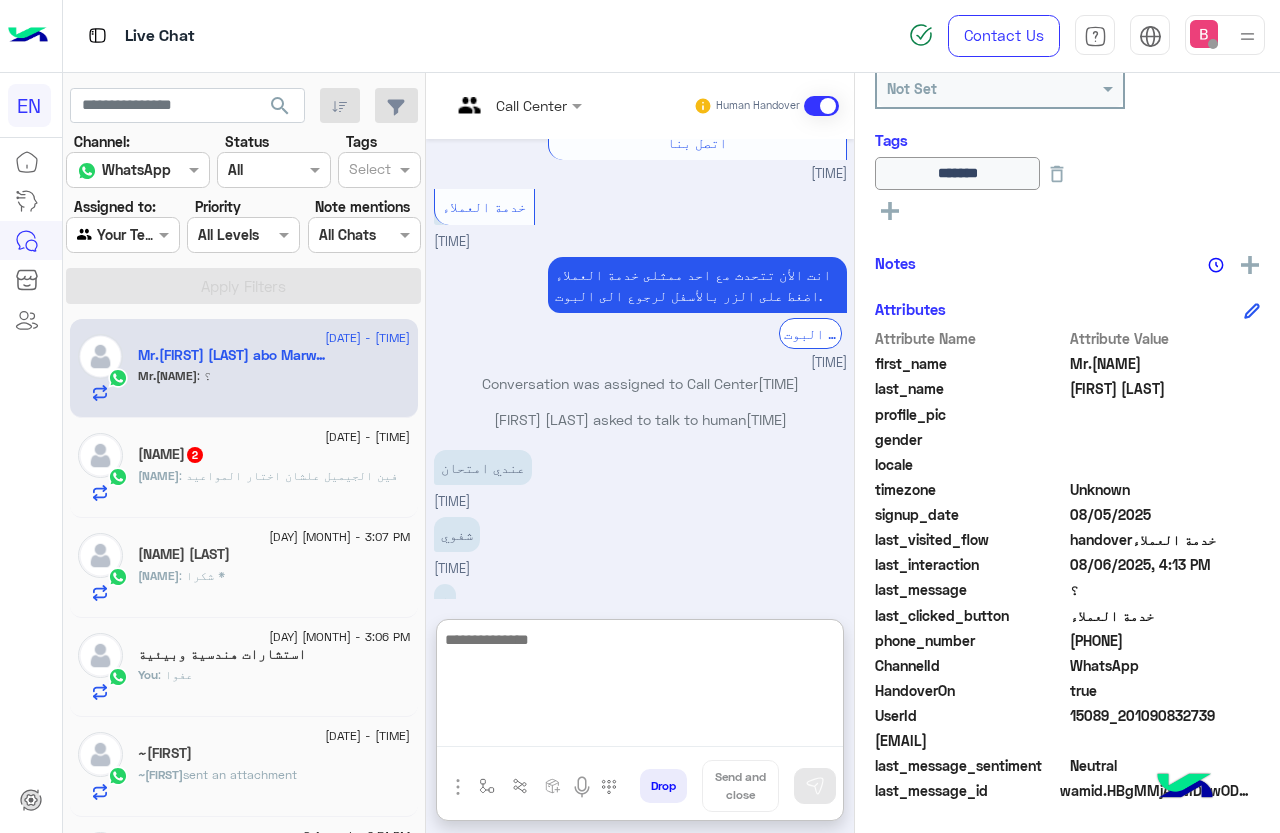 click at bounding box center [640, 687] 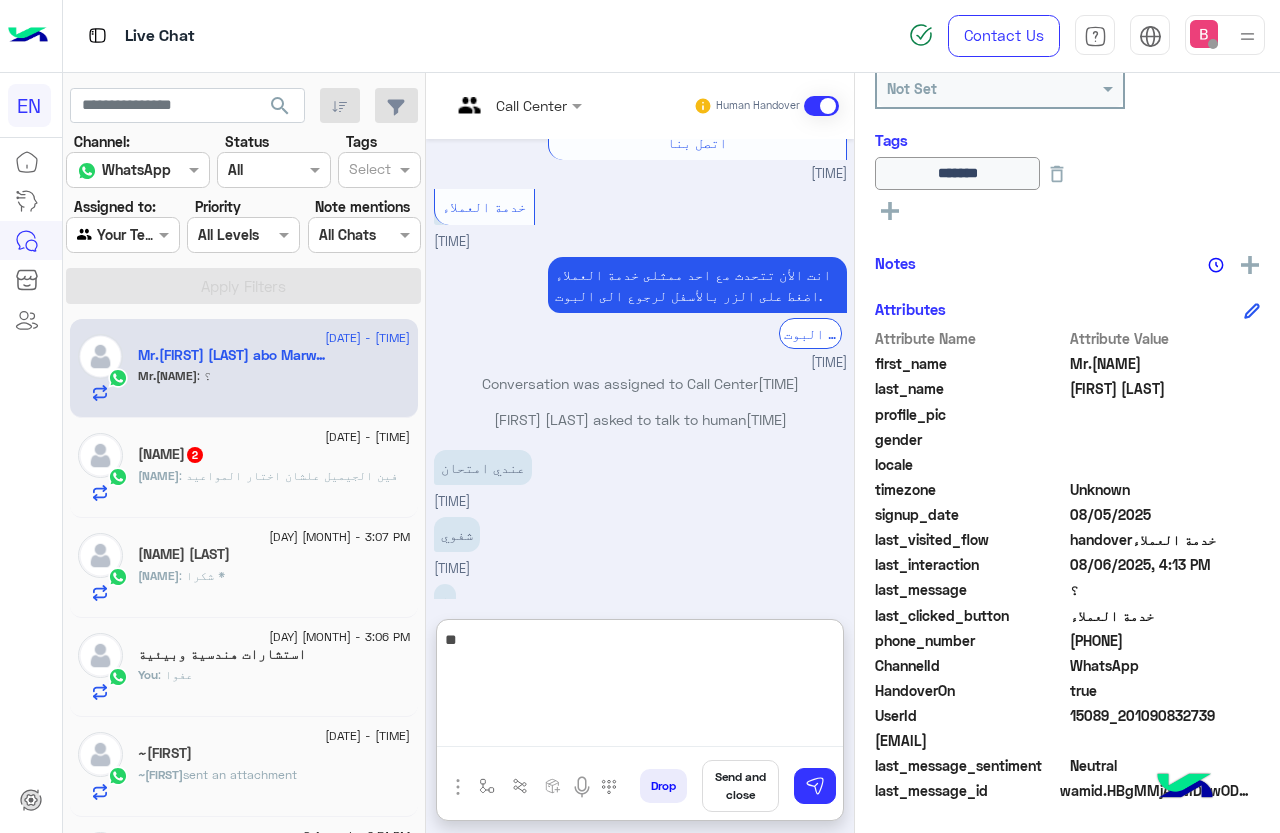 type on "*" 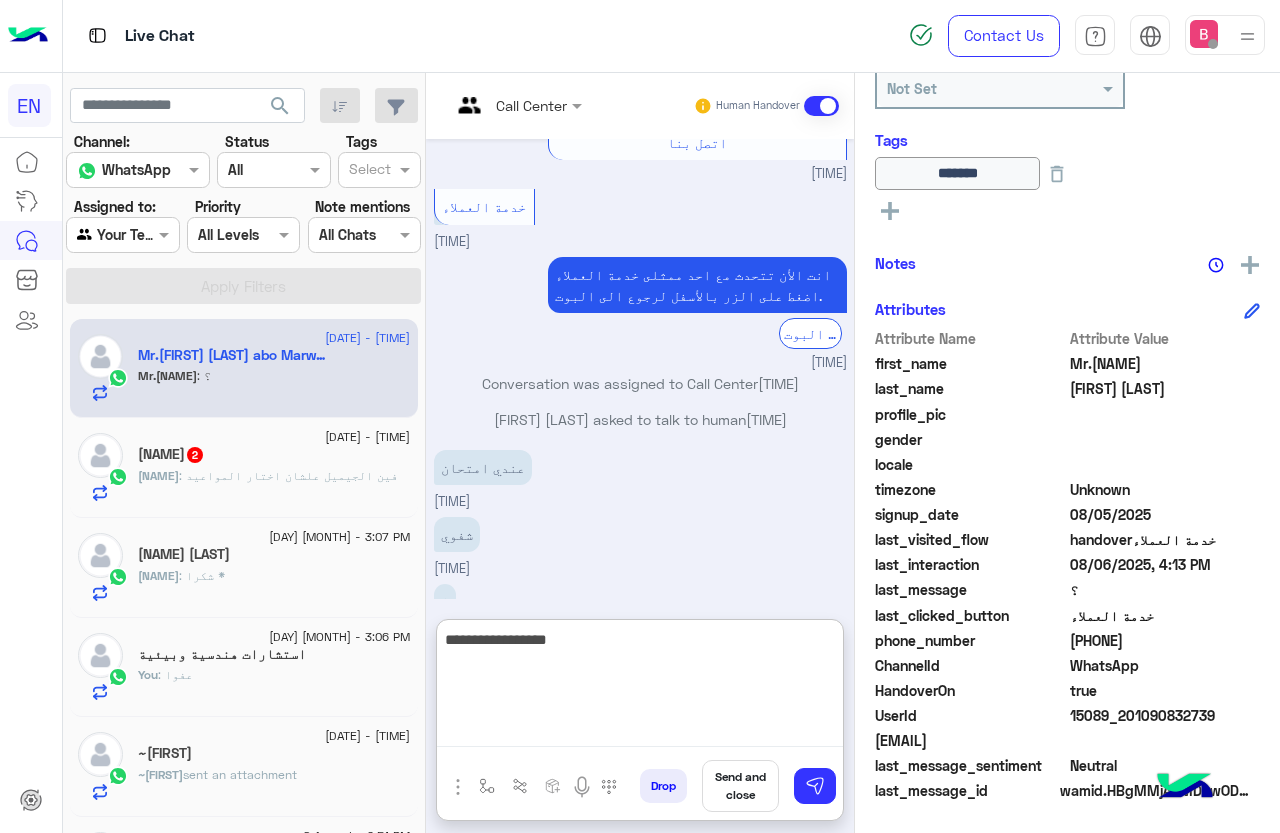 type on "**********" 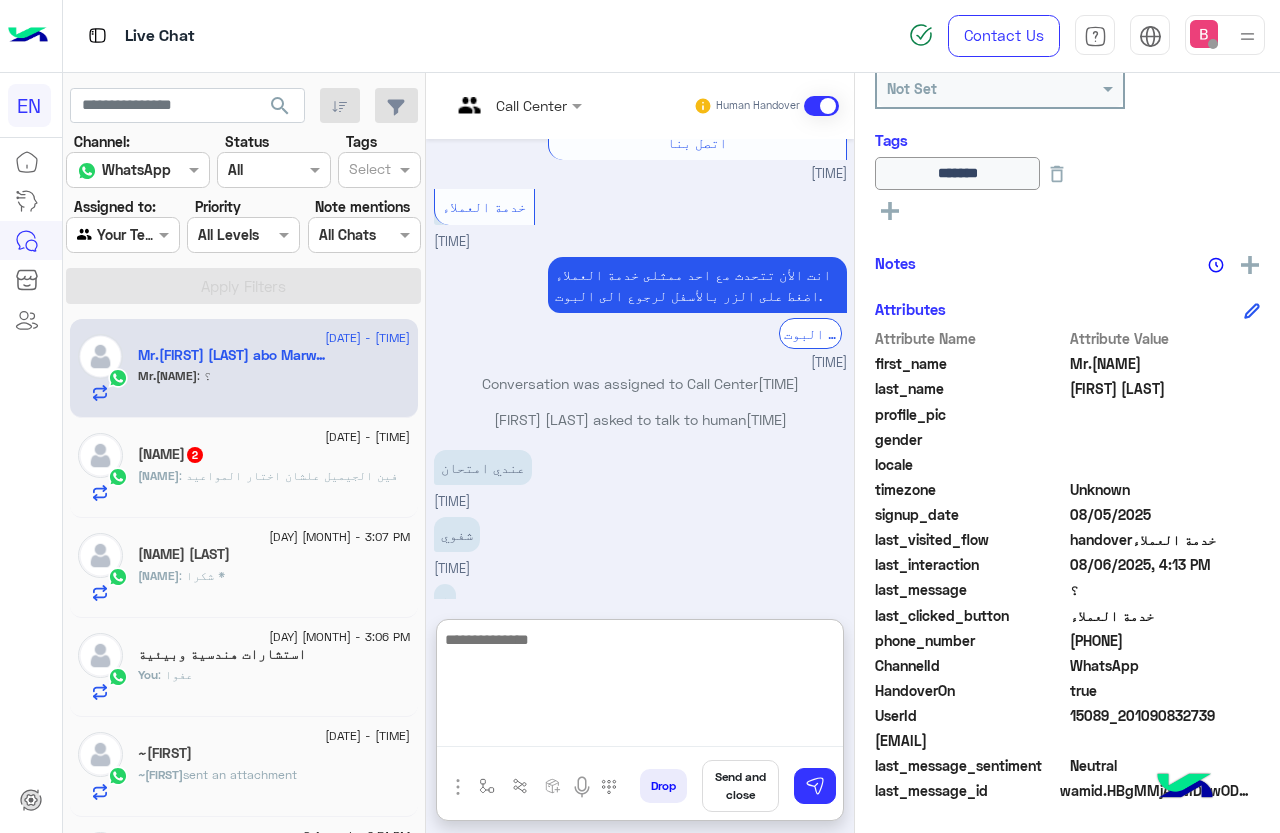 scroll, scrollTop: 1594, scrollLeft: 0, axis: vertical 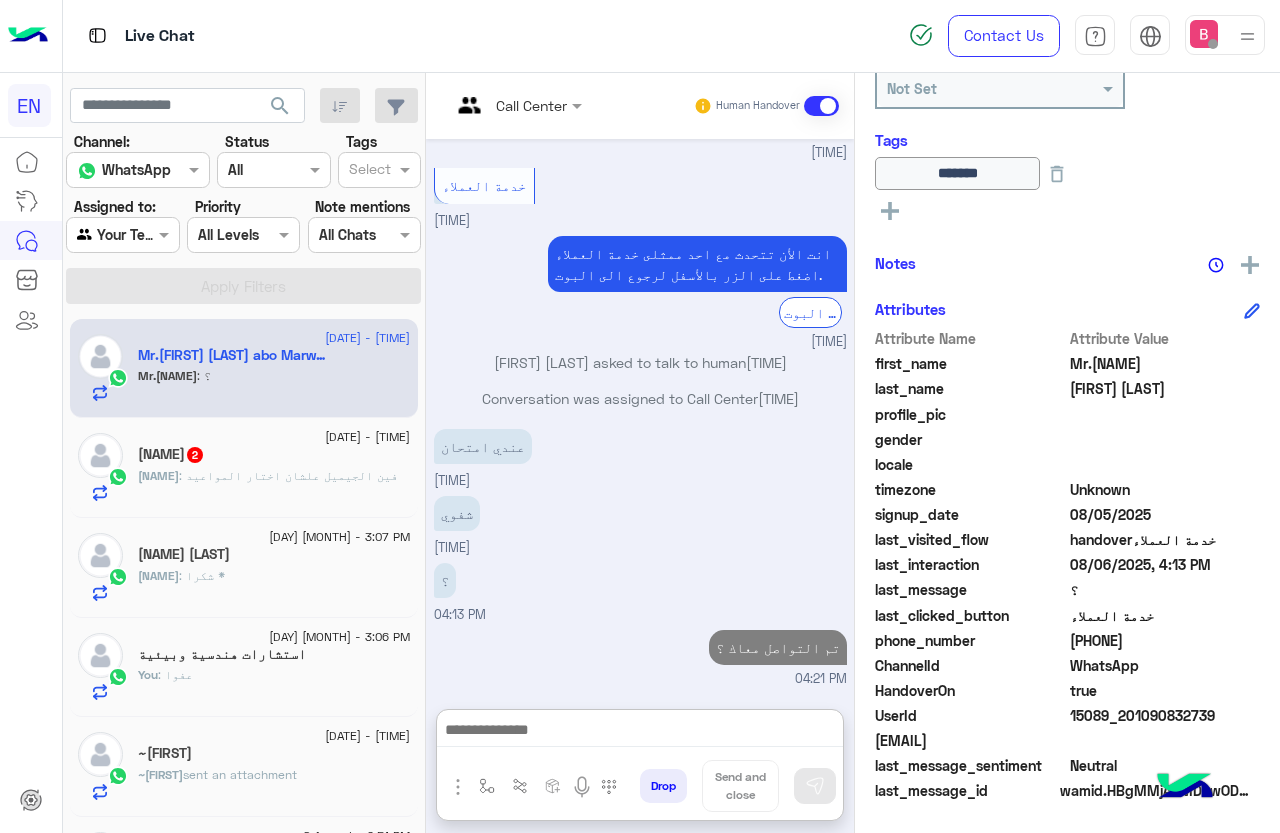 click on "[DATE] - [TIME]" 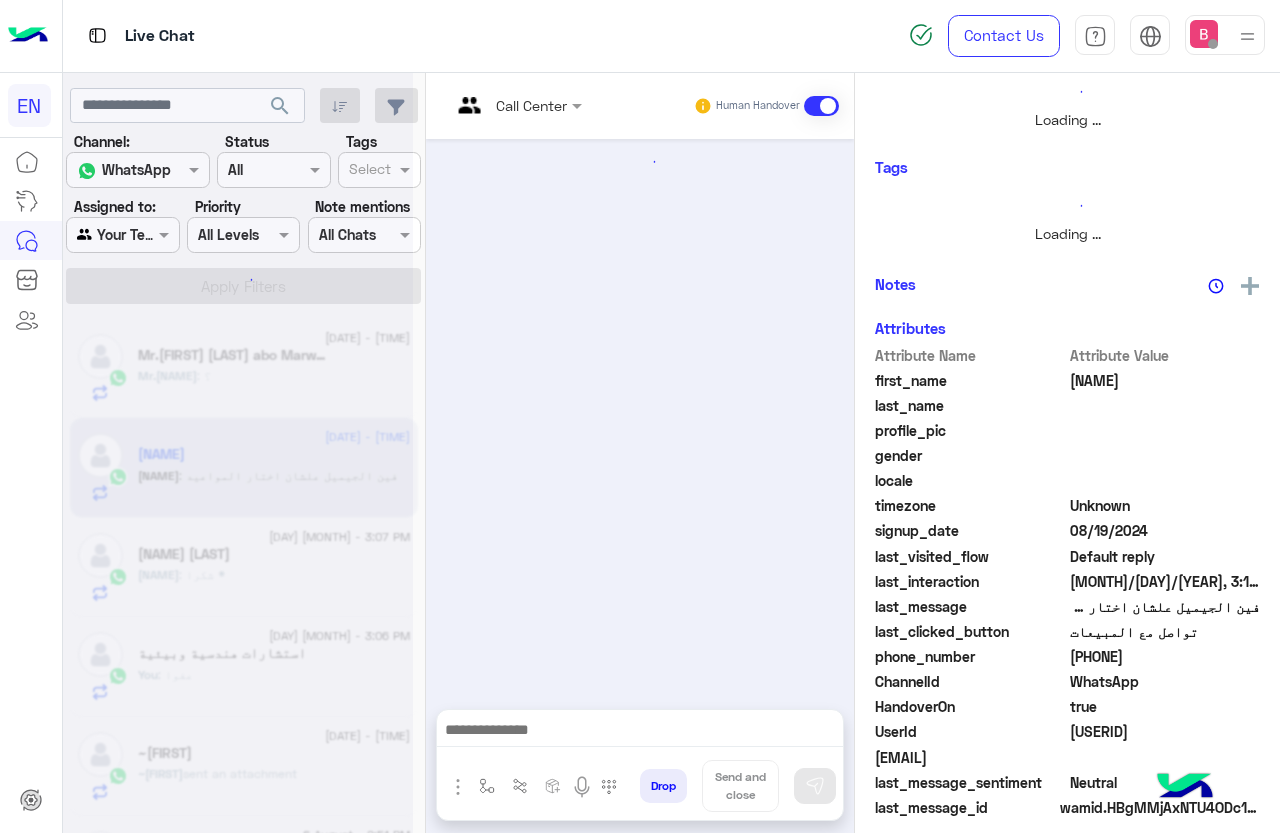 scroll, scrollTop: 0, scrollLeft: 0, axis: both 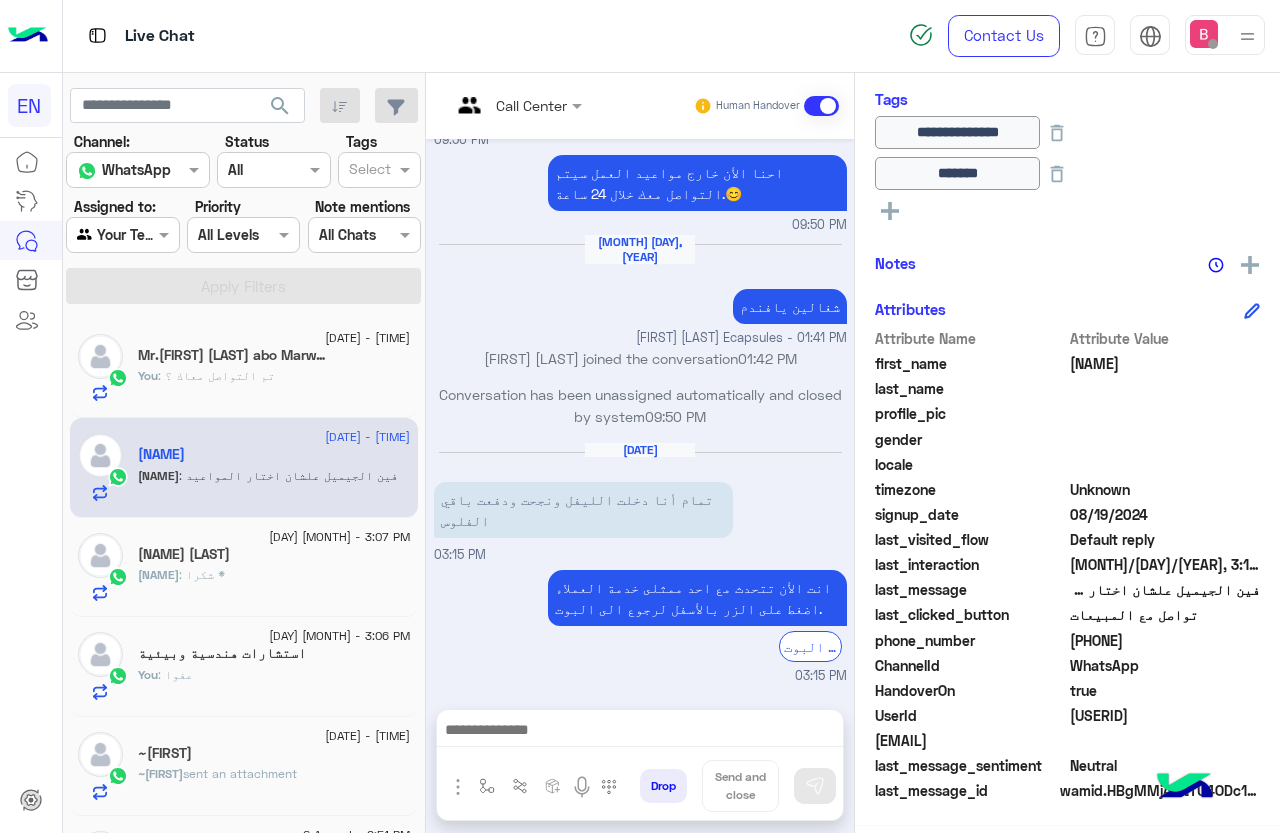 drag, startPoint x: 1074, startPoint y: 641, endPoint x: 1213, endPoint y: 640, distance: 139.0036 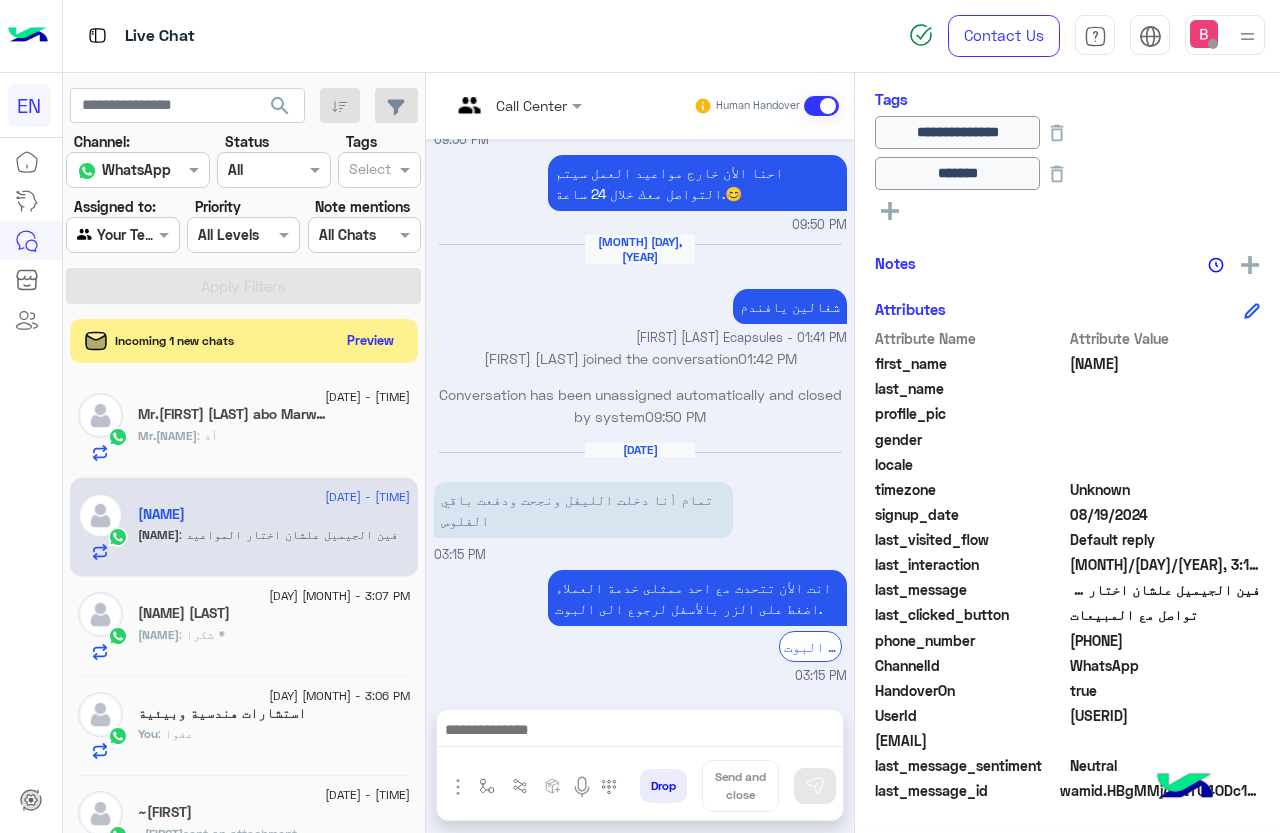 copy on "[PHONE]" 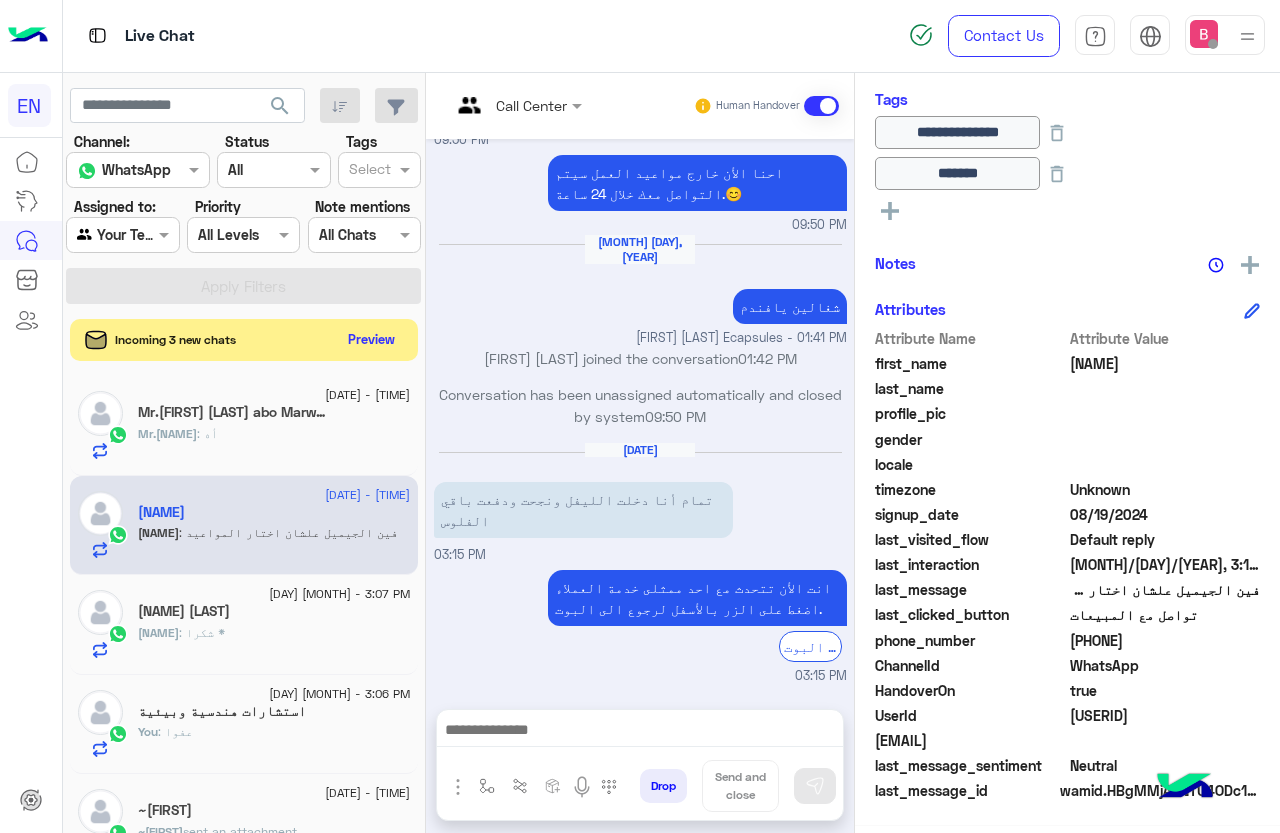 click on "Preview" 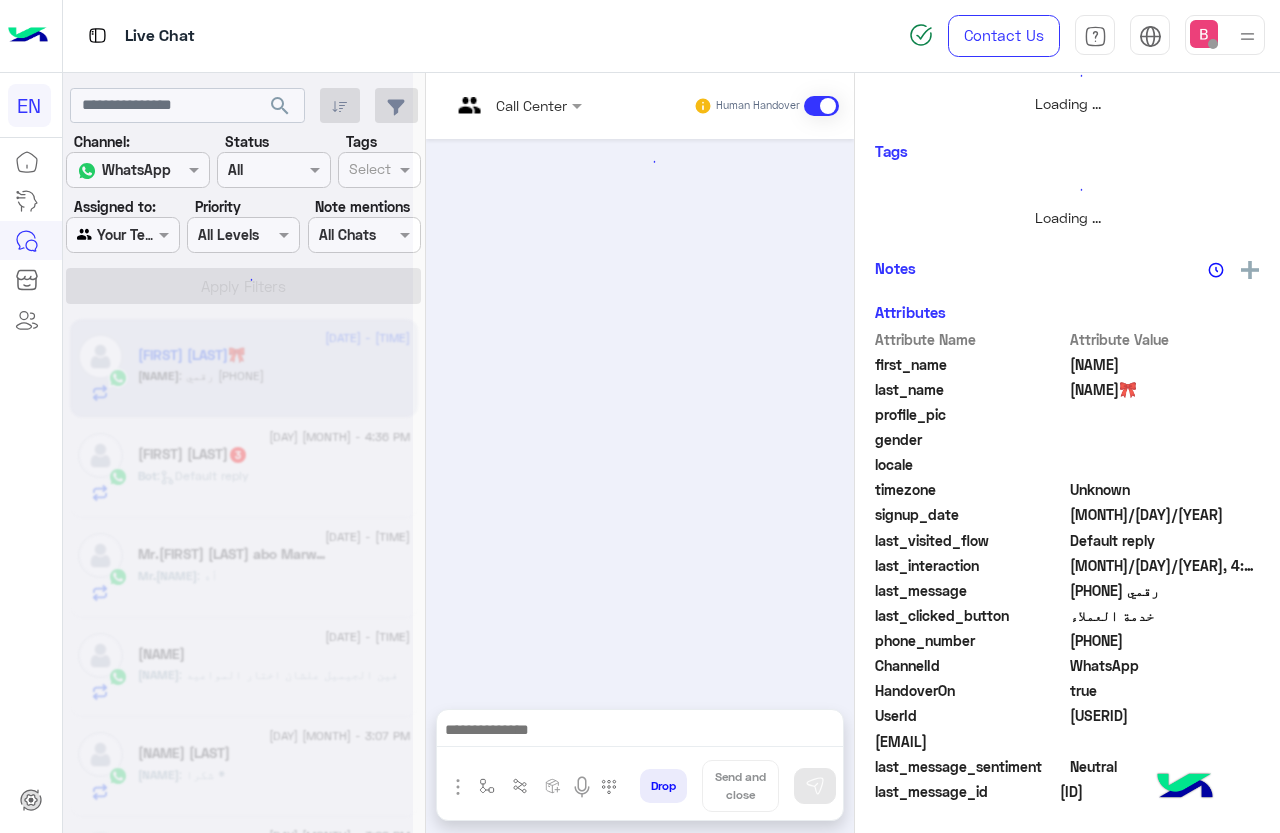 scroll, scrollTop: 301, scrollLeft: 0, axis: vertical 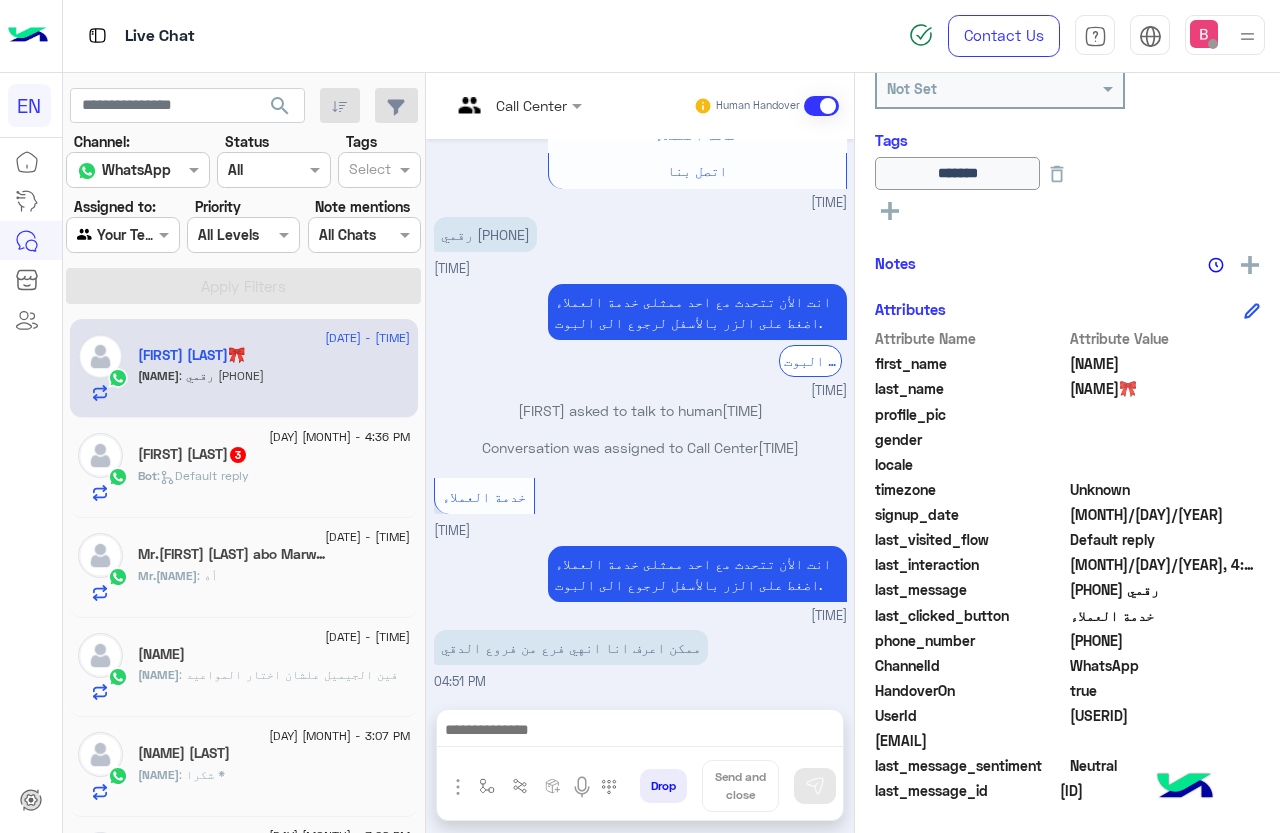 drag, startPoint x: 440, startPoint y: 641, endPoint x: 515, endPoint y: 646, distance: 75.16648 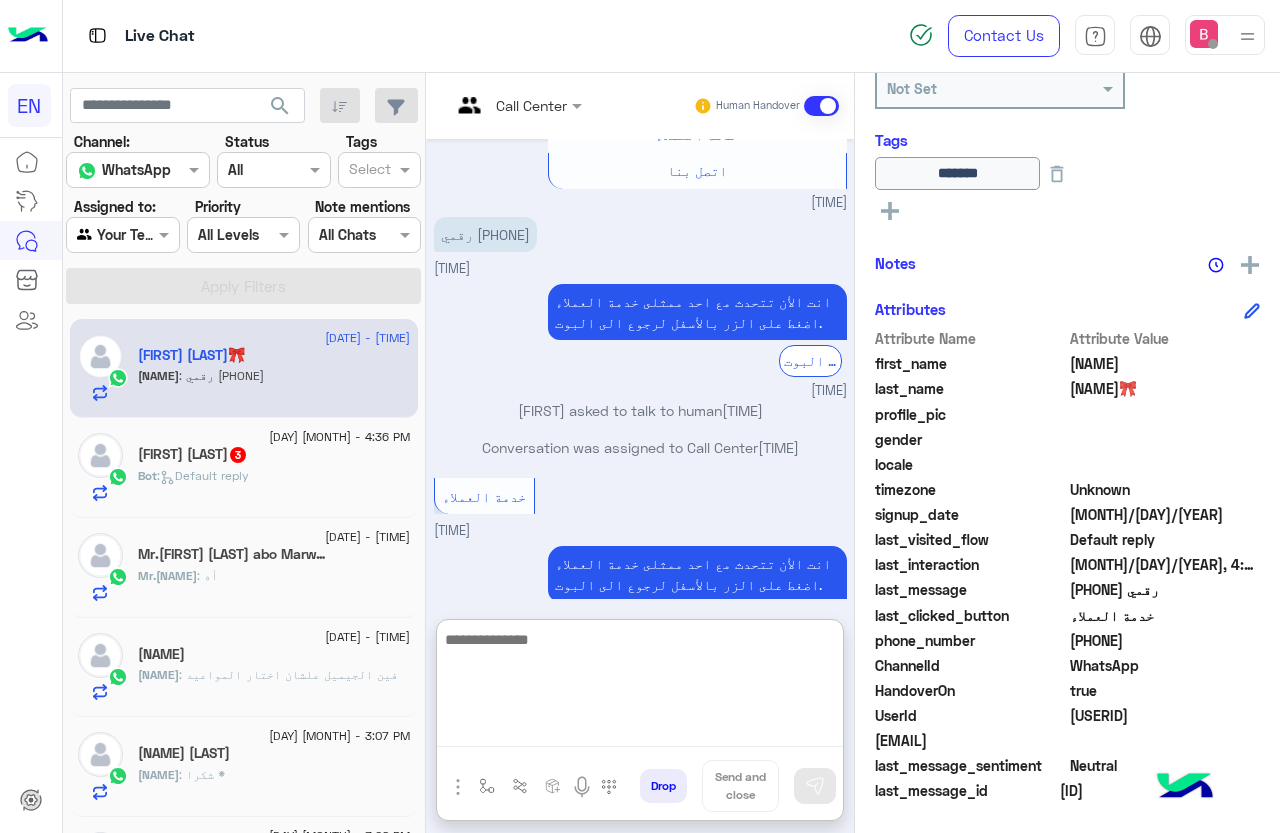 paste on "**********" 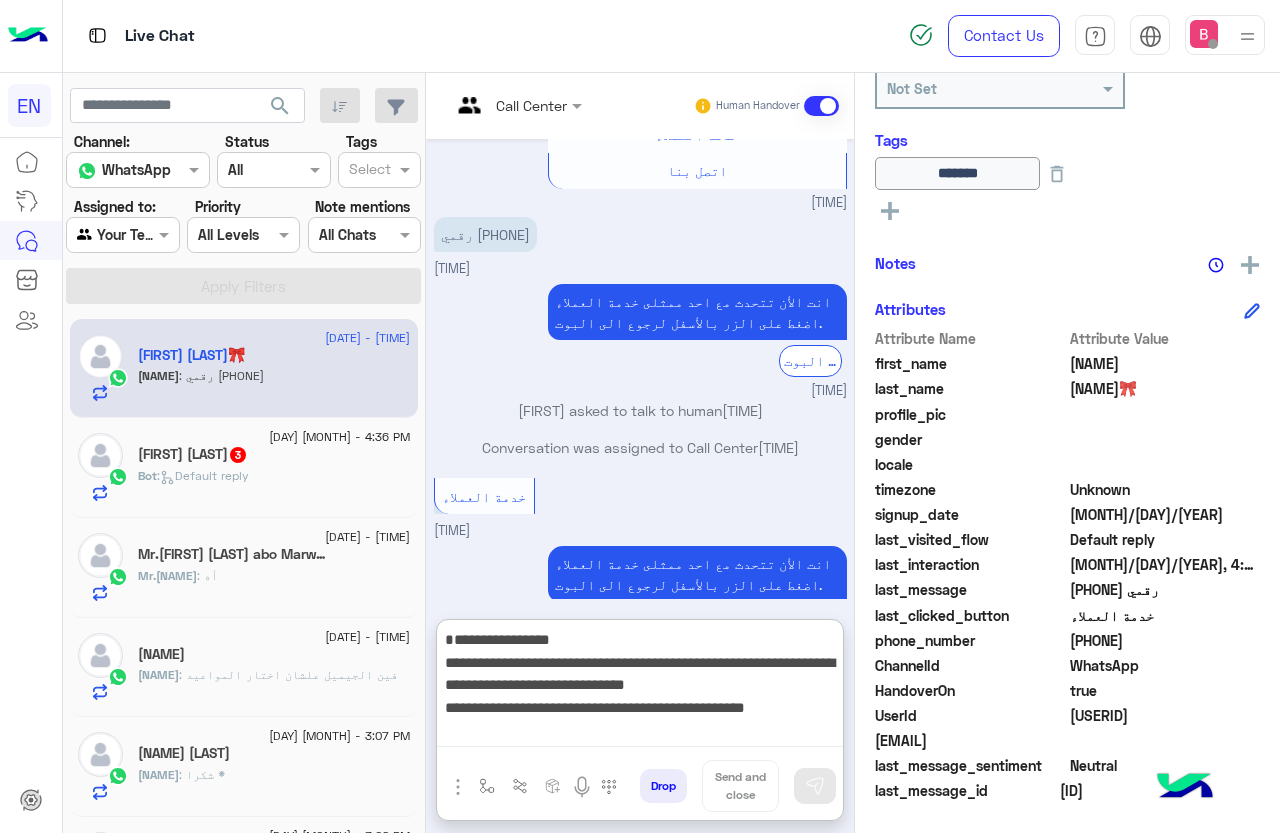 scroll, scrollTop: 16, scrollLeft: 0, axis: vertical 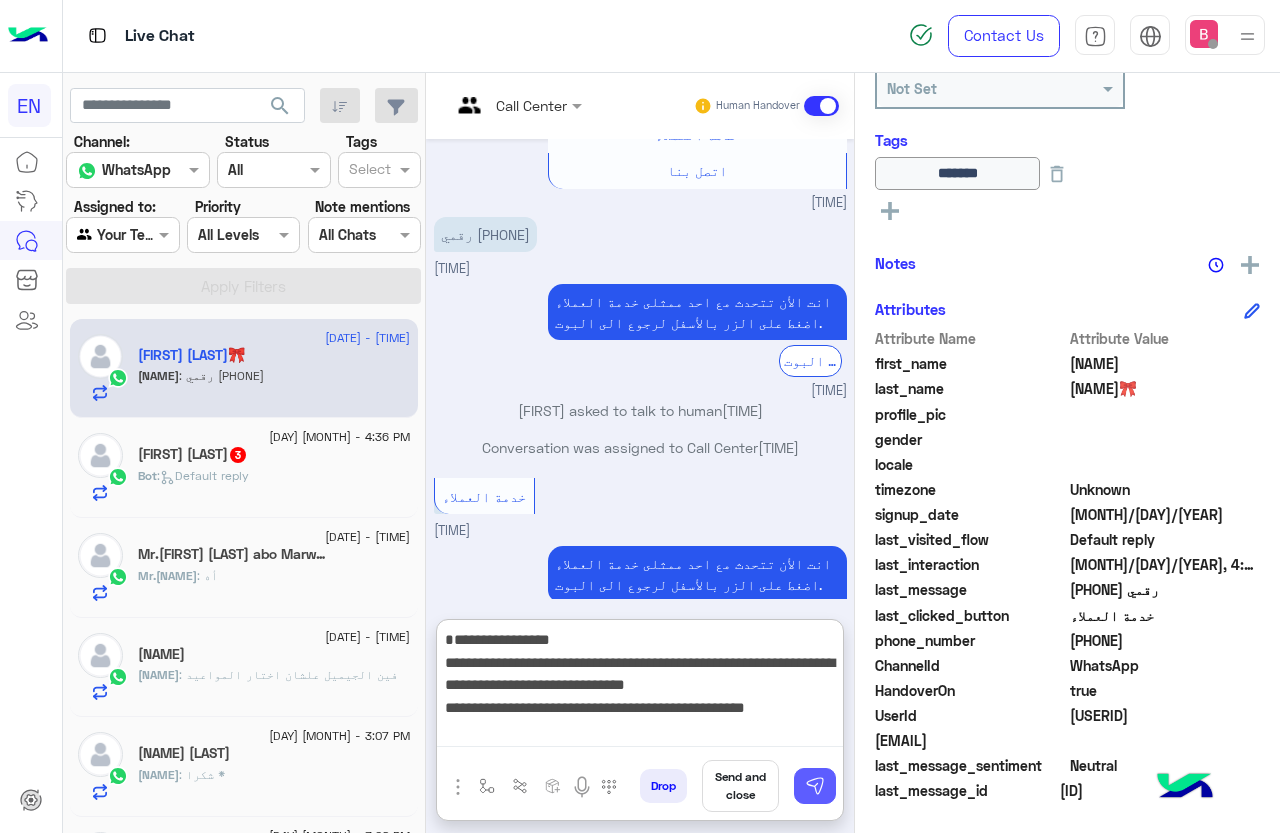 type on "**********" 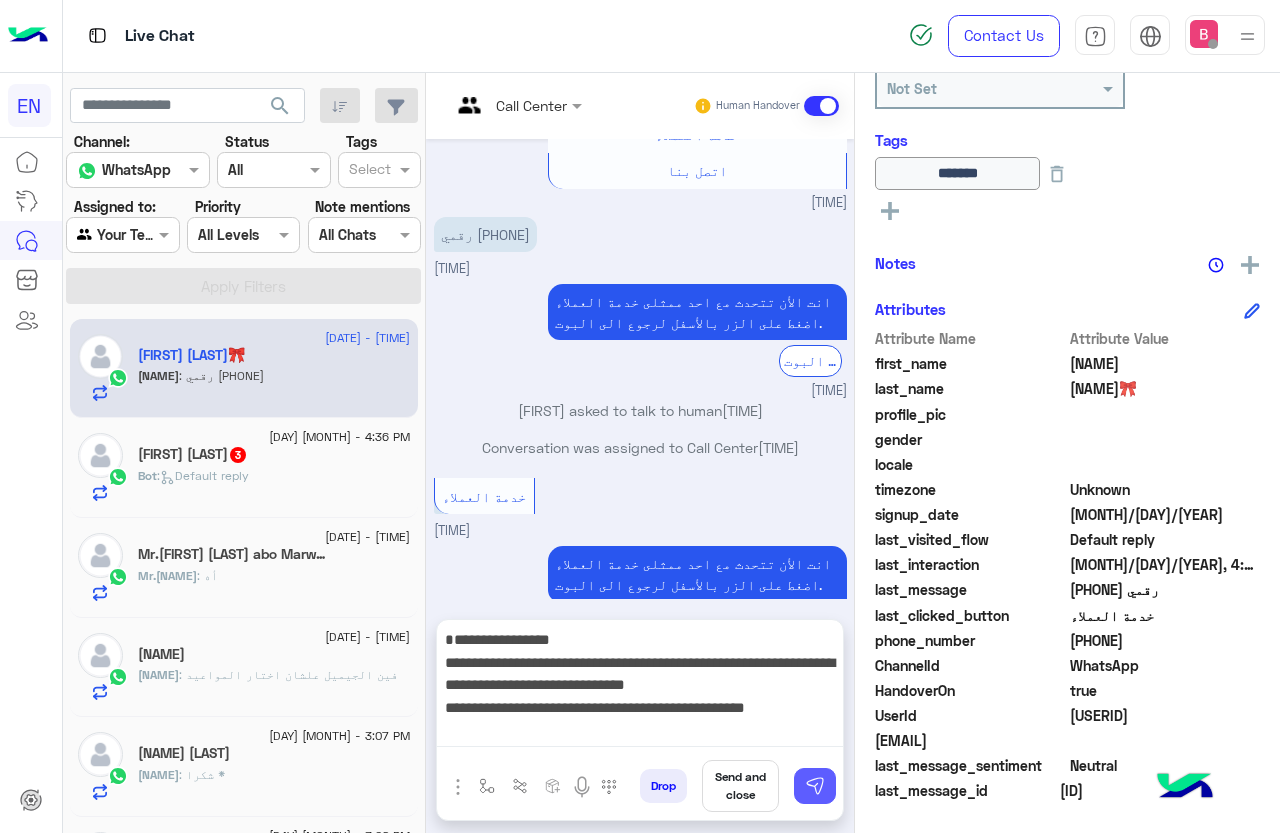 click at bounding box center (815, 786) 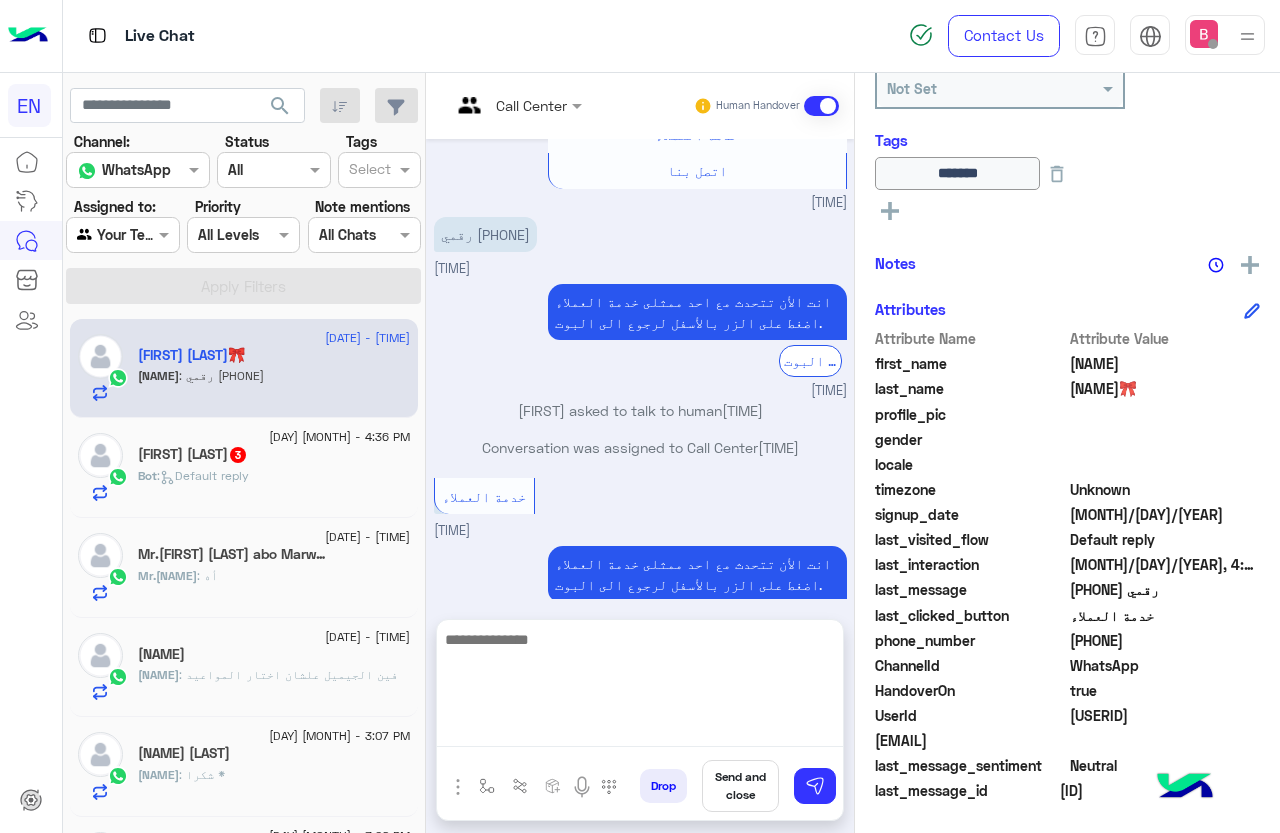 scroll, scrollTop: 0, scrollLeft: 0, axis: both 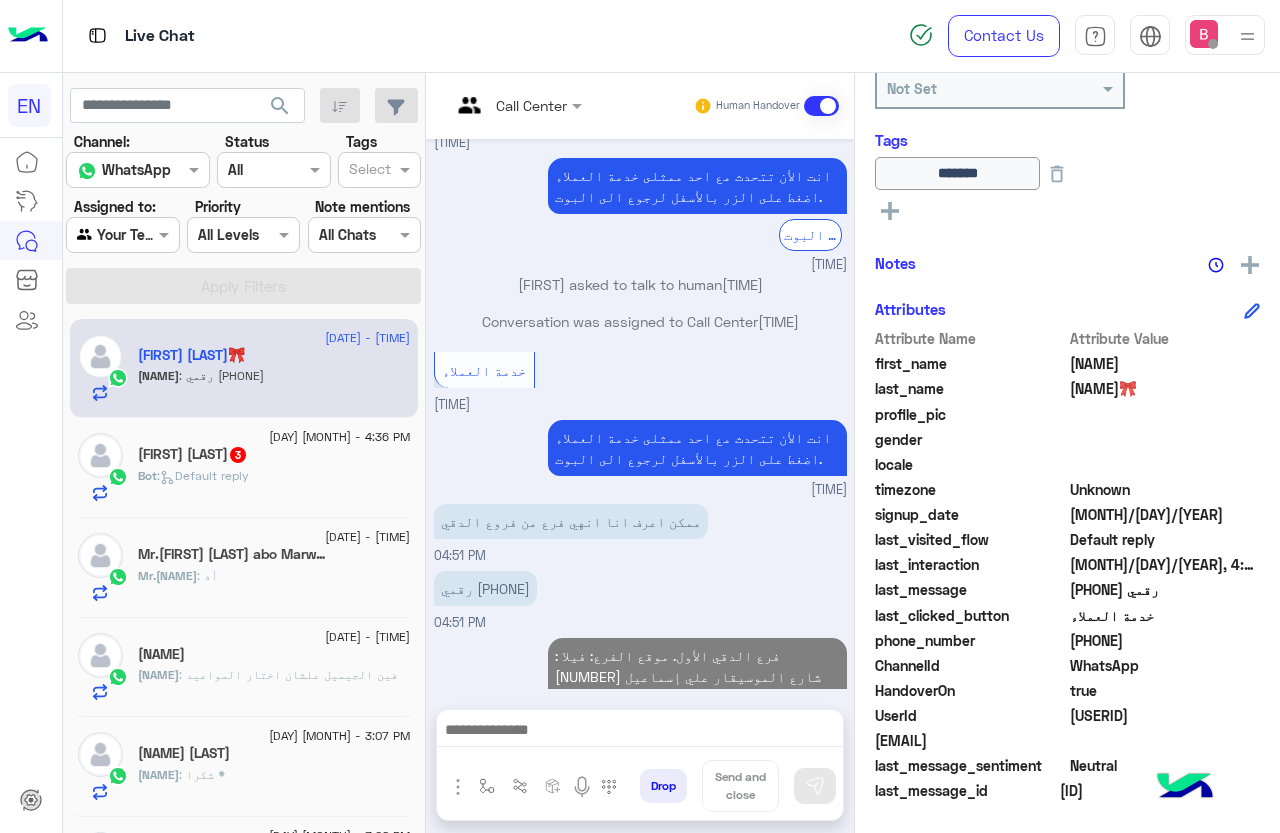 click on "[DAY] [MONTH] - 4:36 PM" 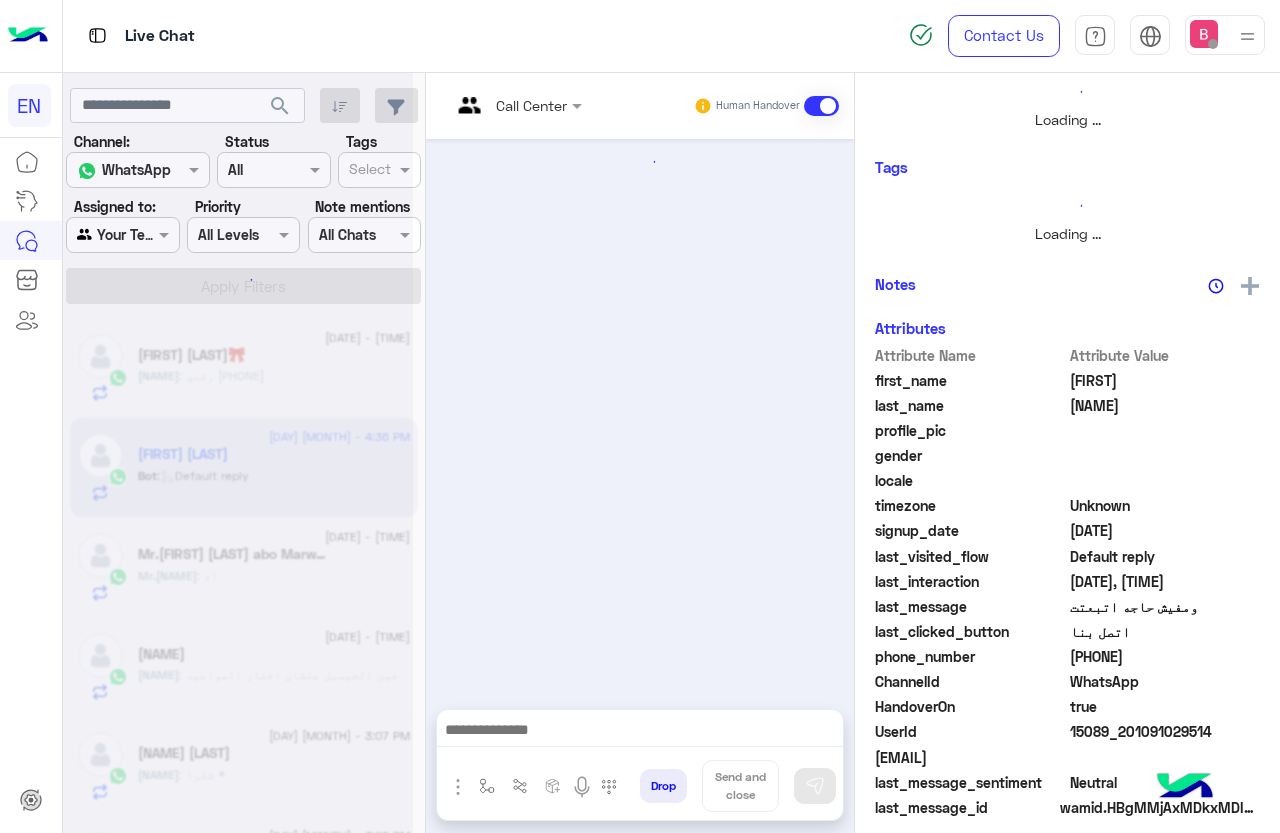 scroll, scrollTop: 301, scrollLeft: 0, axis: vertical 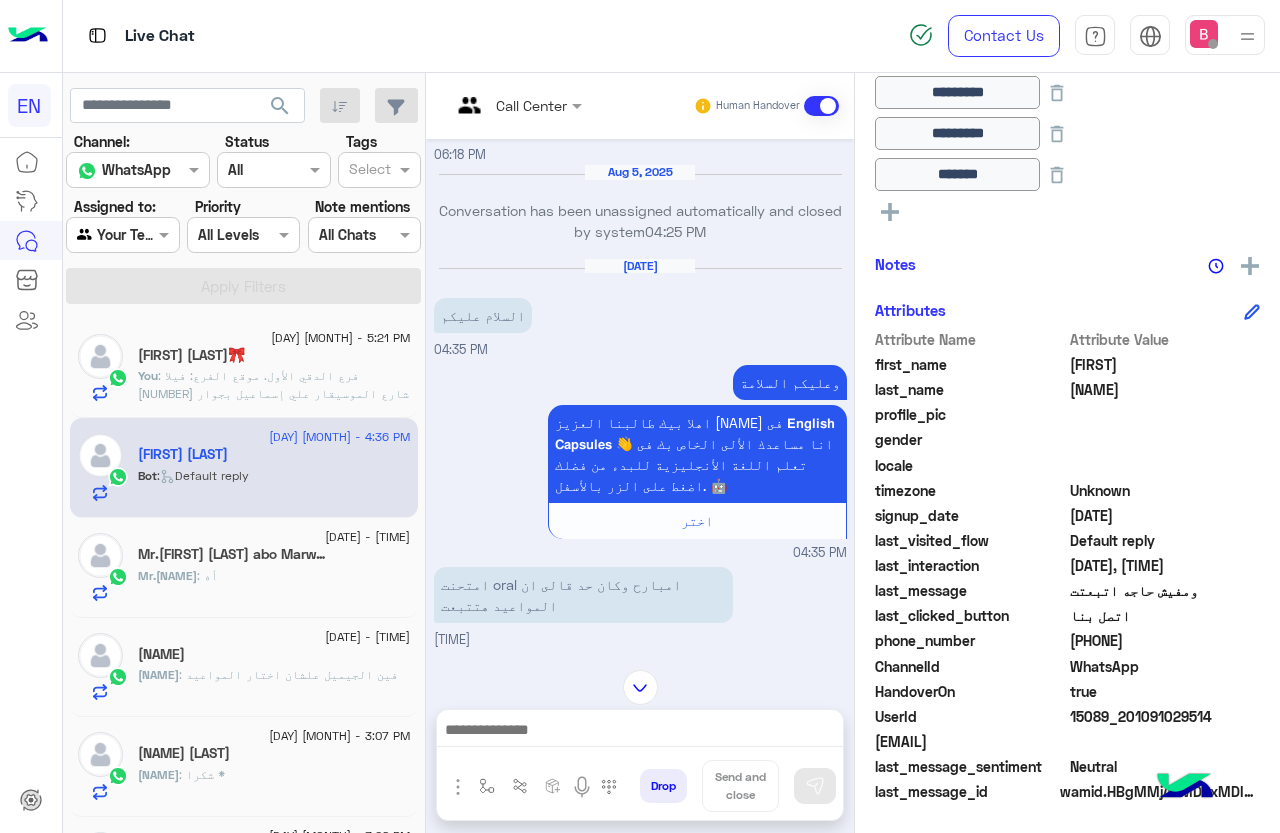 drag, startPoint x: 1072, startPoint y: 645, endPoint x: 1173, endPoint y: 652, distance: 101.24229 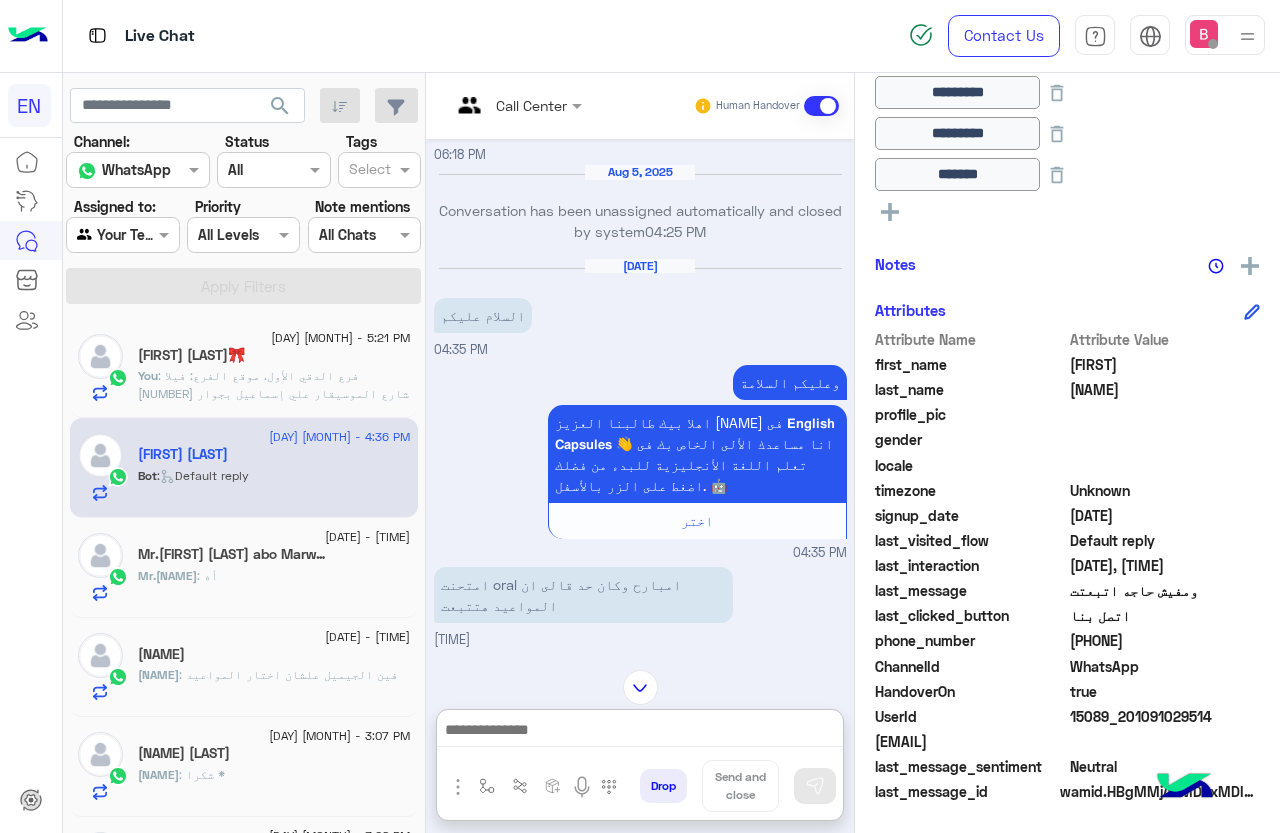 click at bounding box center (640, 732) 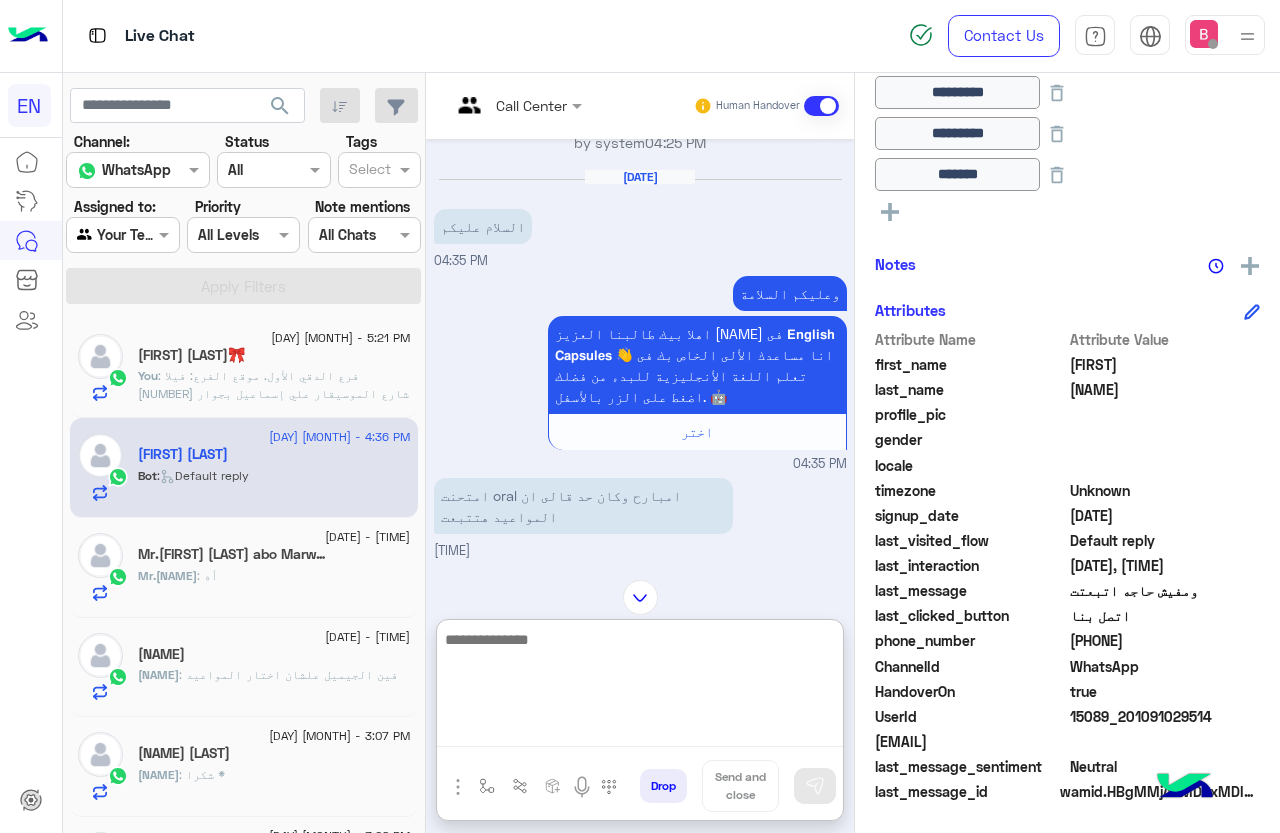 scroll, scrollTop: 1185, scrollLeft: 0, axis: vertical 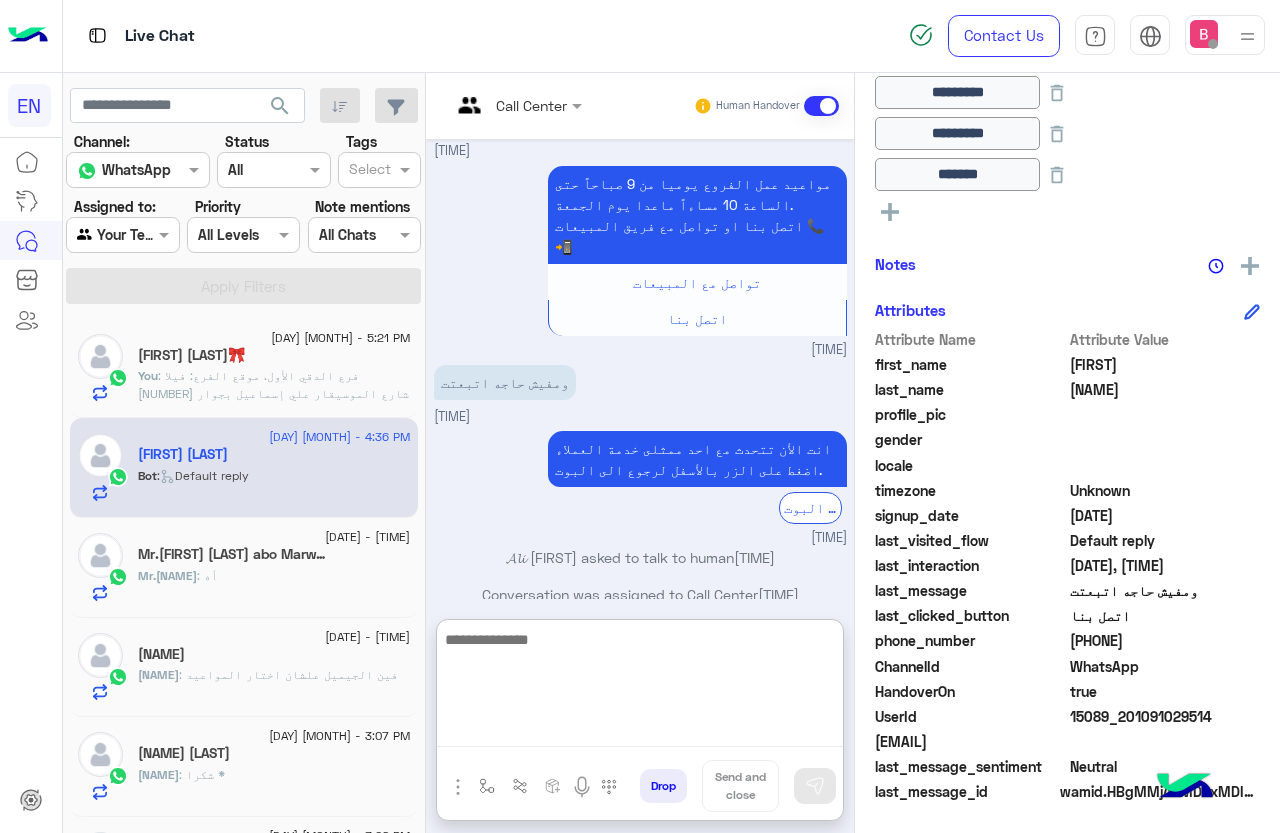 click at bounding box center (640, 687) 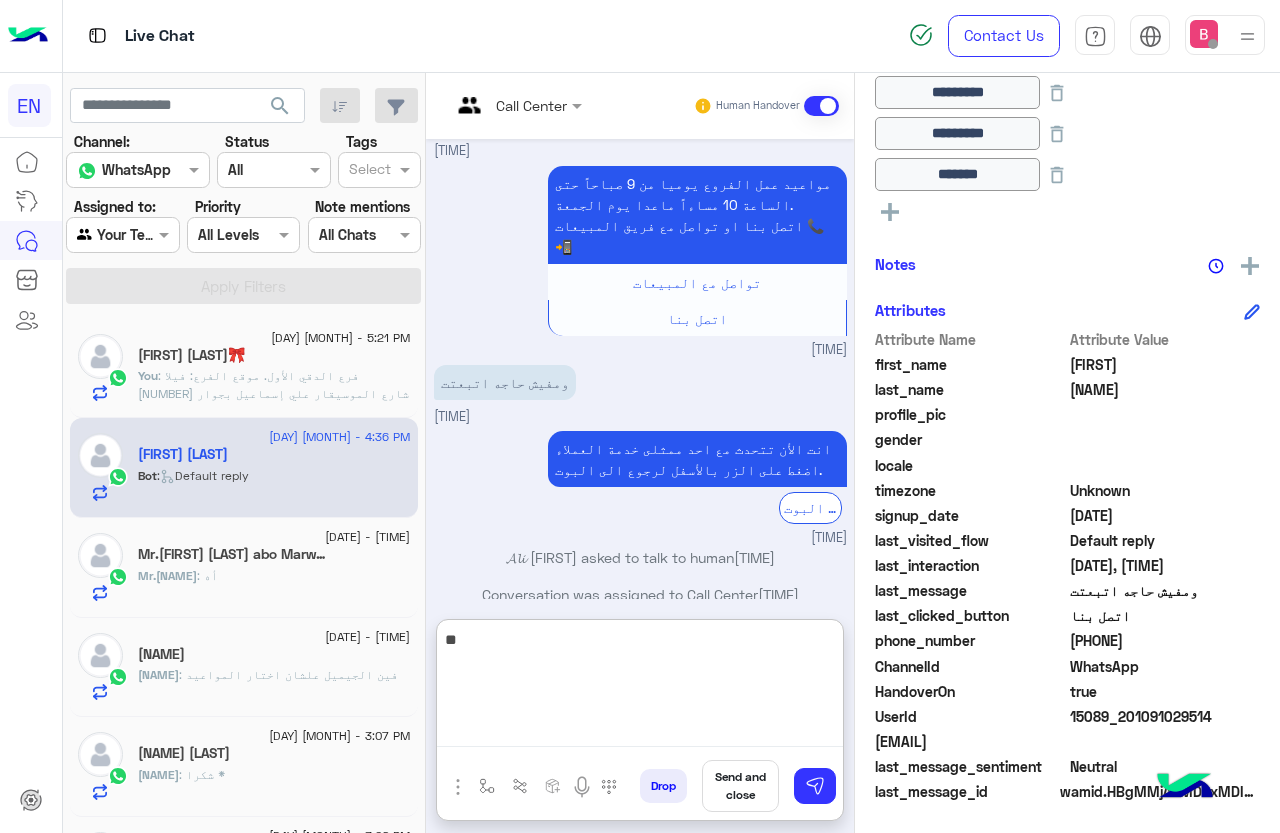 type on "*" 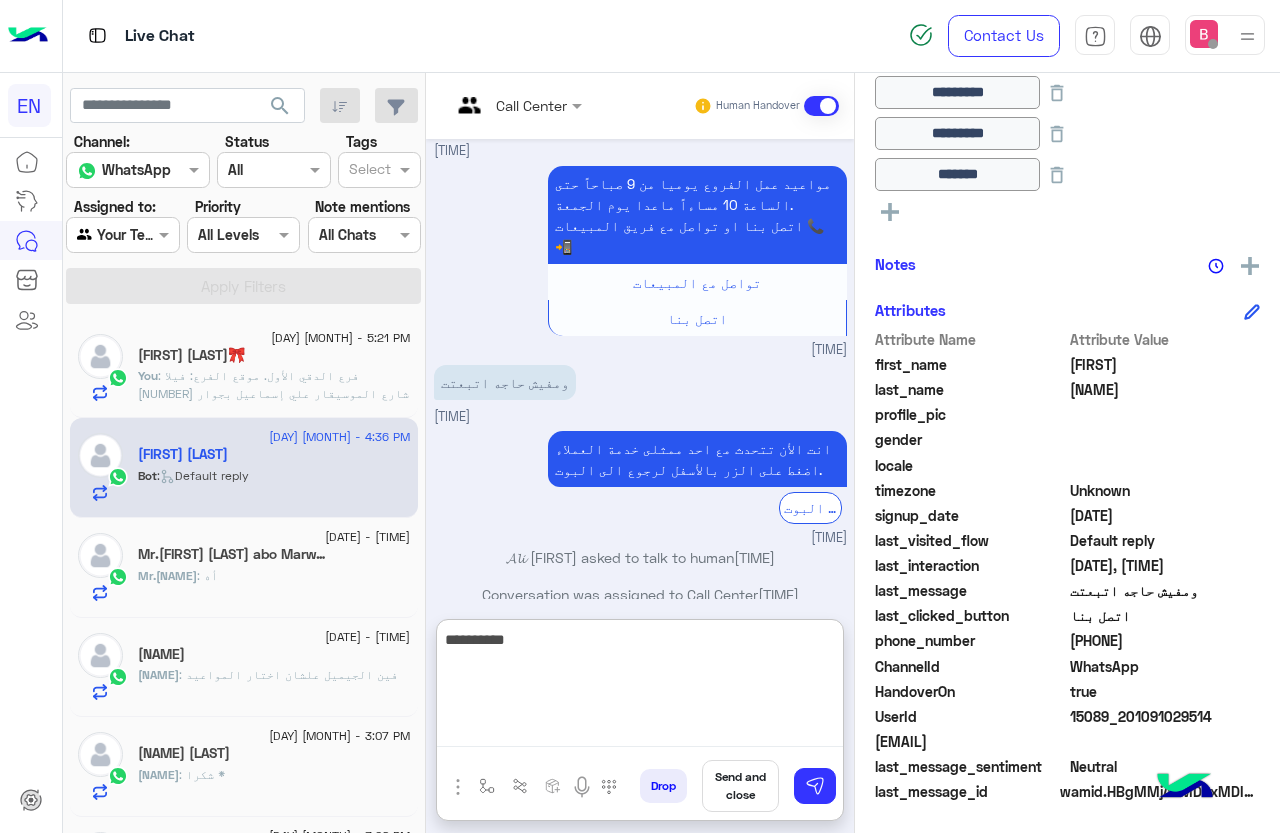 type on "**********" 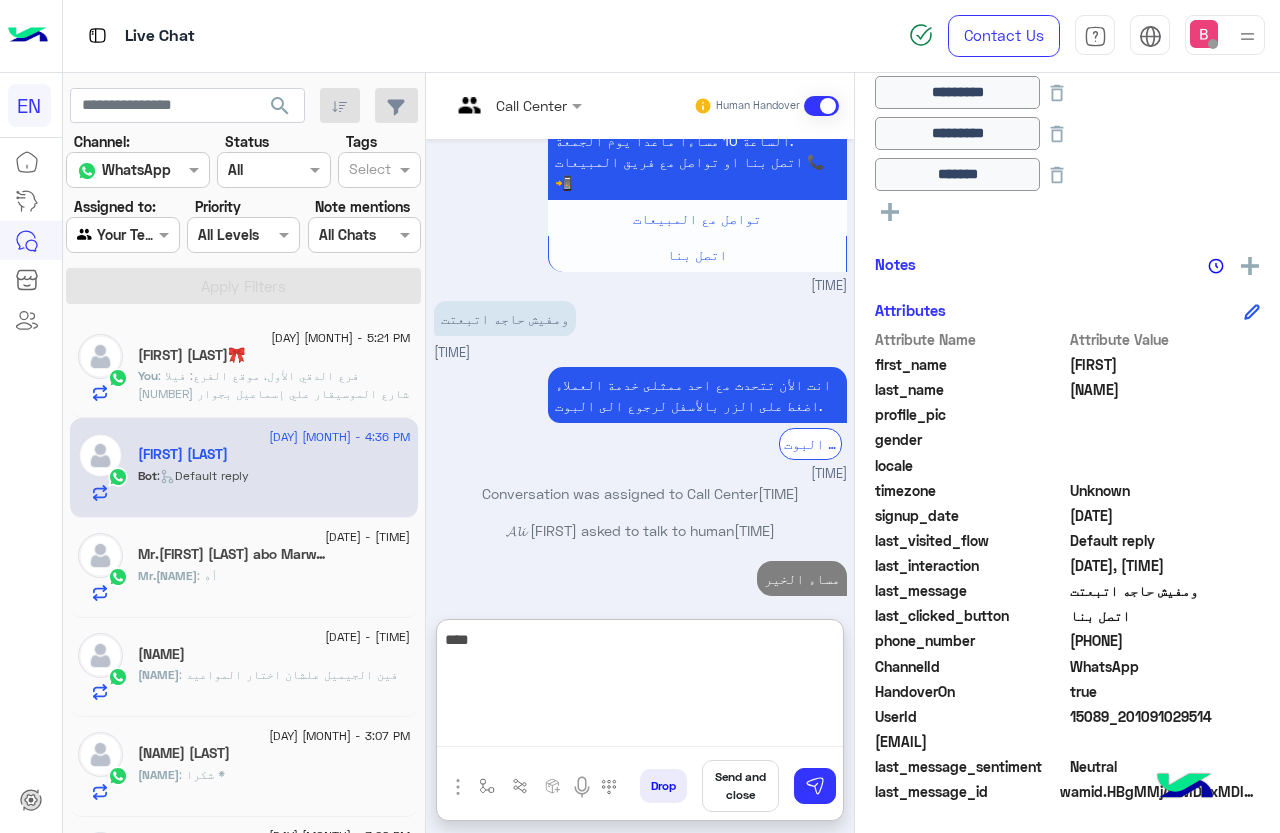 scroll, scrollTop: 1286, scrollLeft: 0, axis: vertical 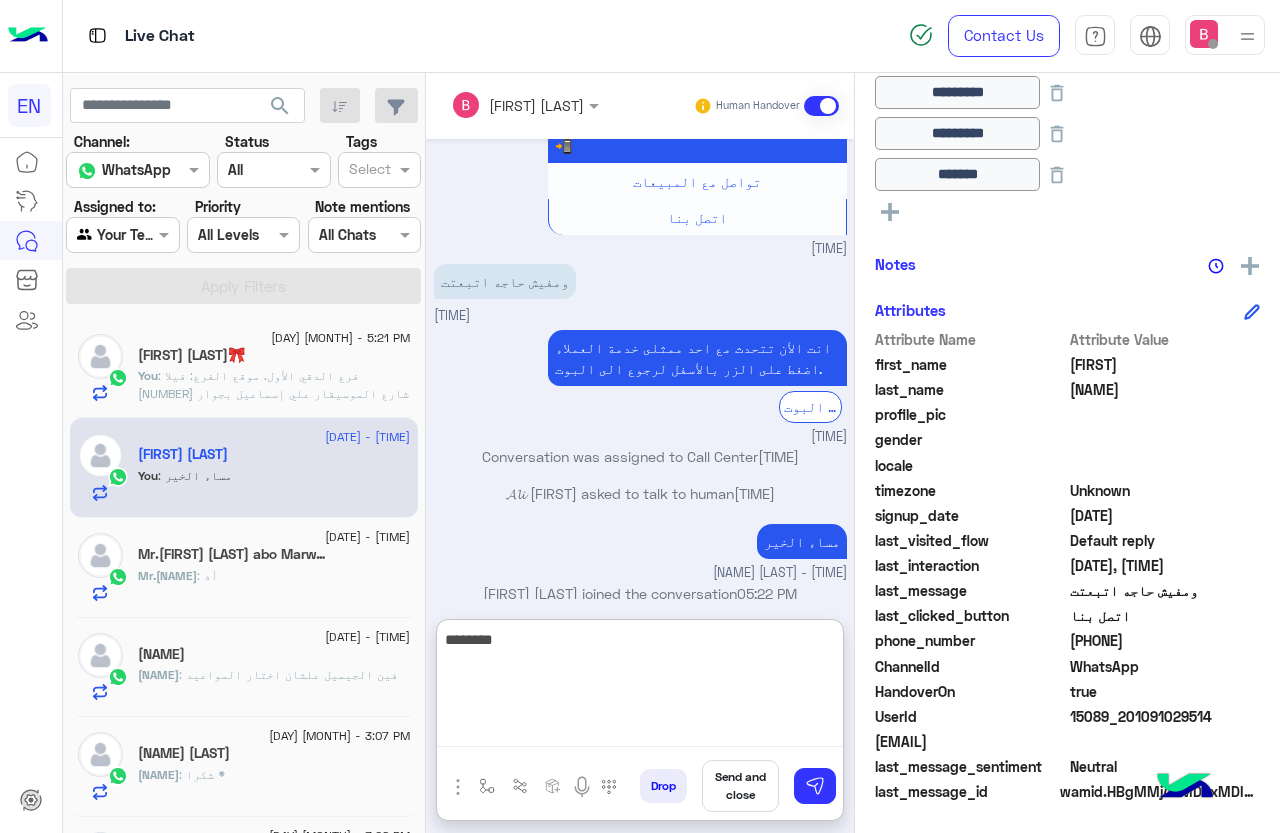 type on "********" 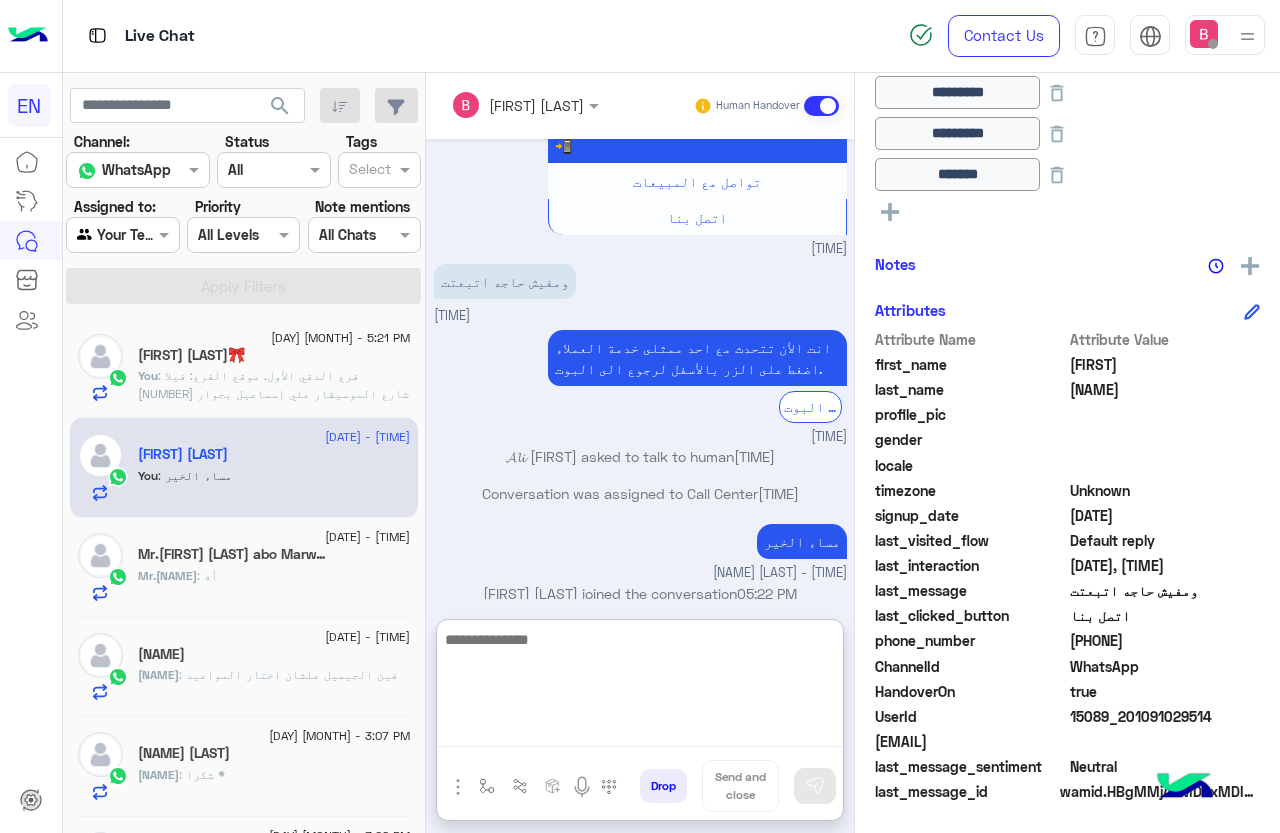 scroll, scrollTop: 1350, scrollLeft: 0, axis: vertical 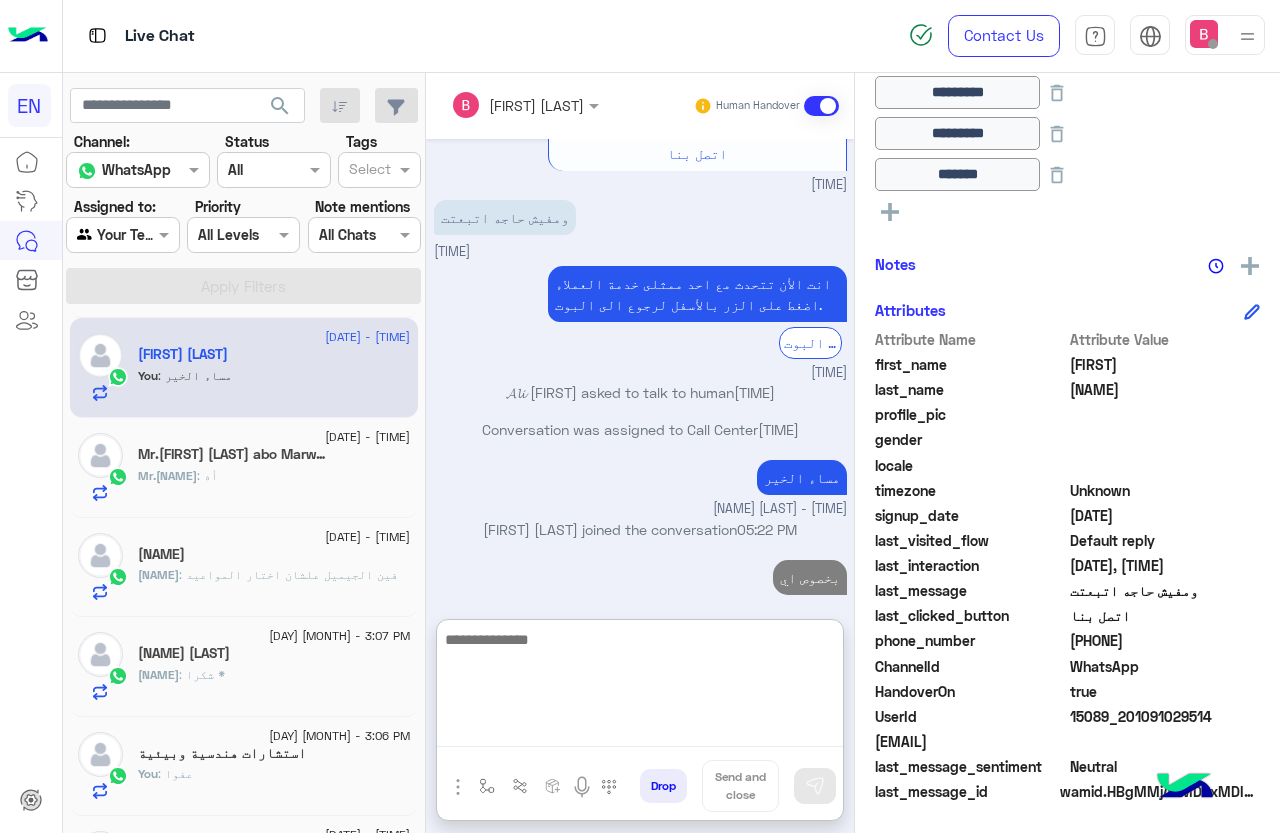 click on ": فين الجيميل علشان اختار المواعيد" 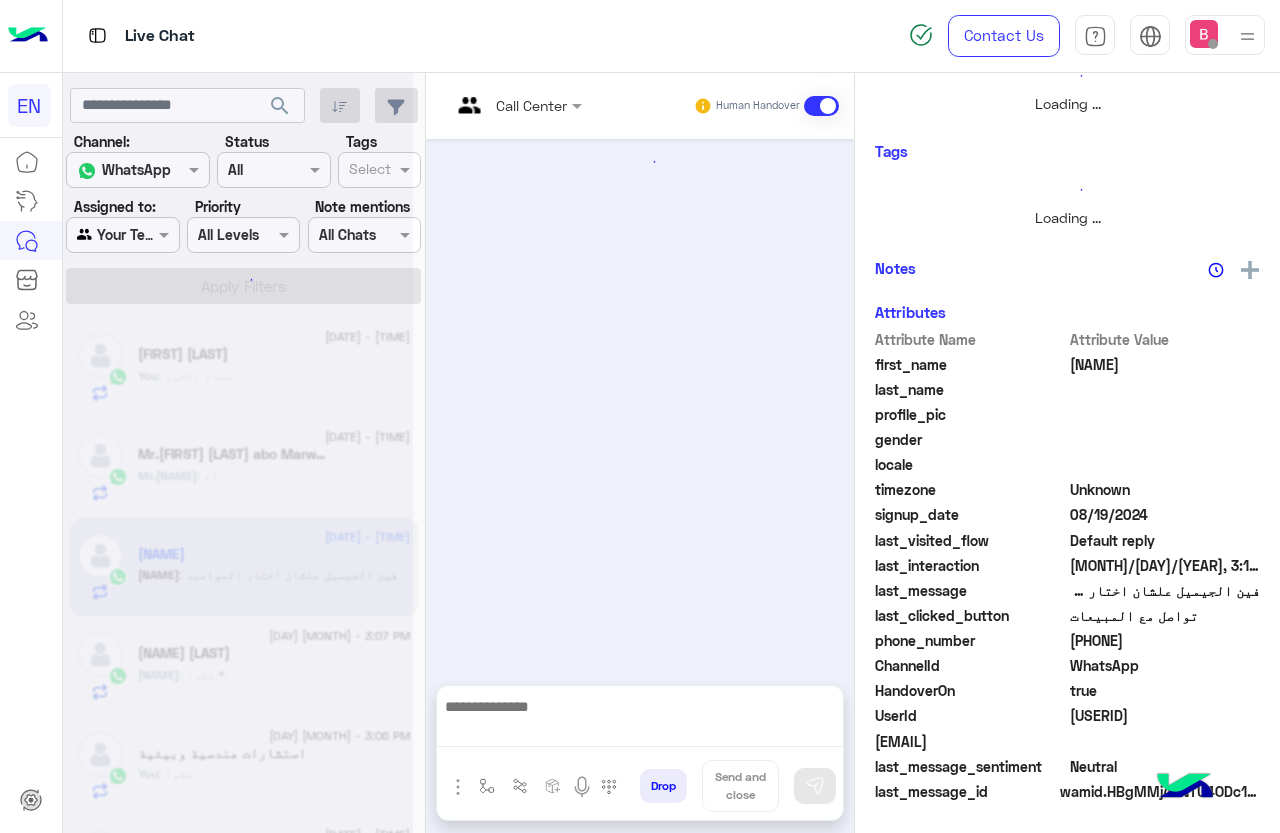scroll, scrollTop: 301, scrollLeft: 0, axis: vertical 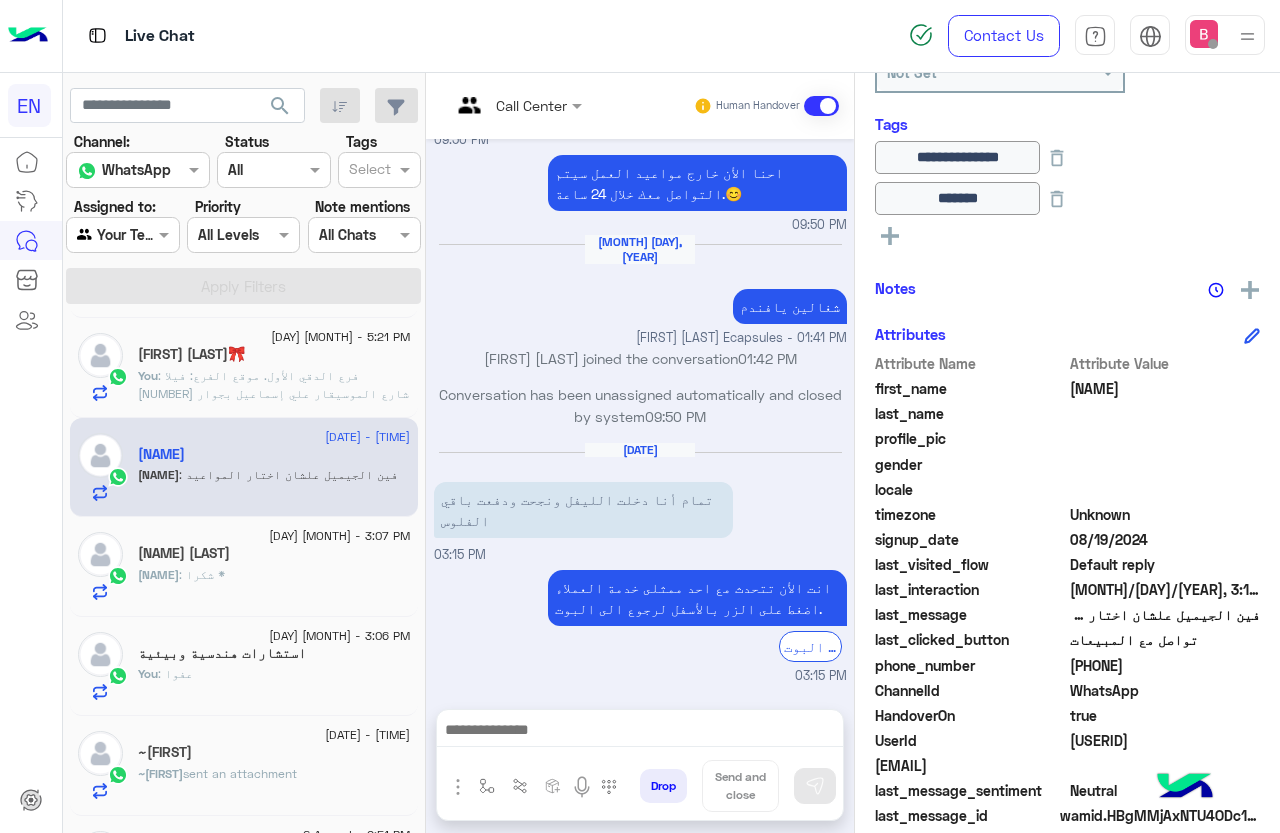 drag, startPoint x: 1073, startPoint y: 666, endPoint x: 1172, endPoint y: 668, distance: 99.0202 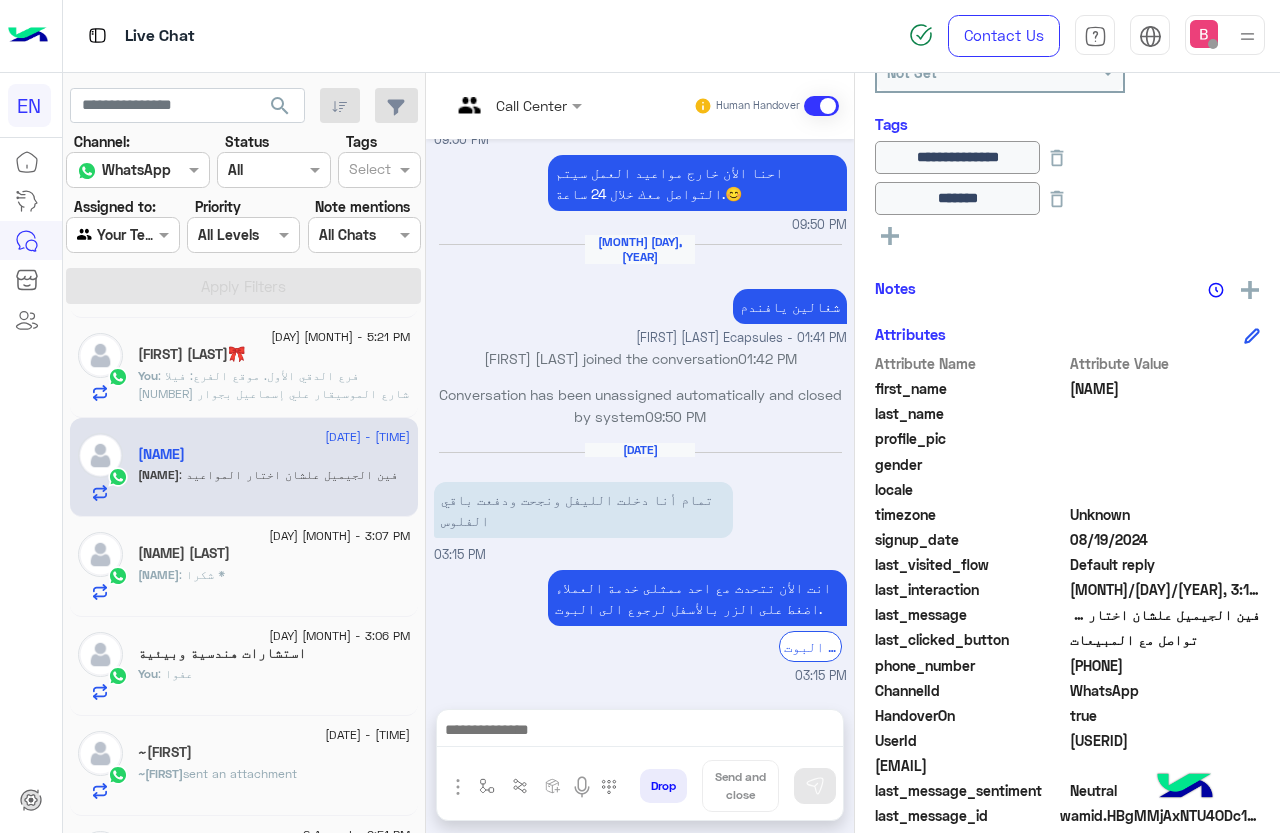 click at bounding box center (640, 732) 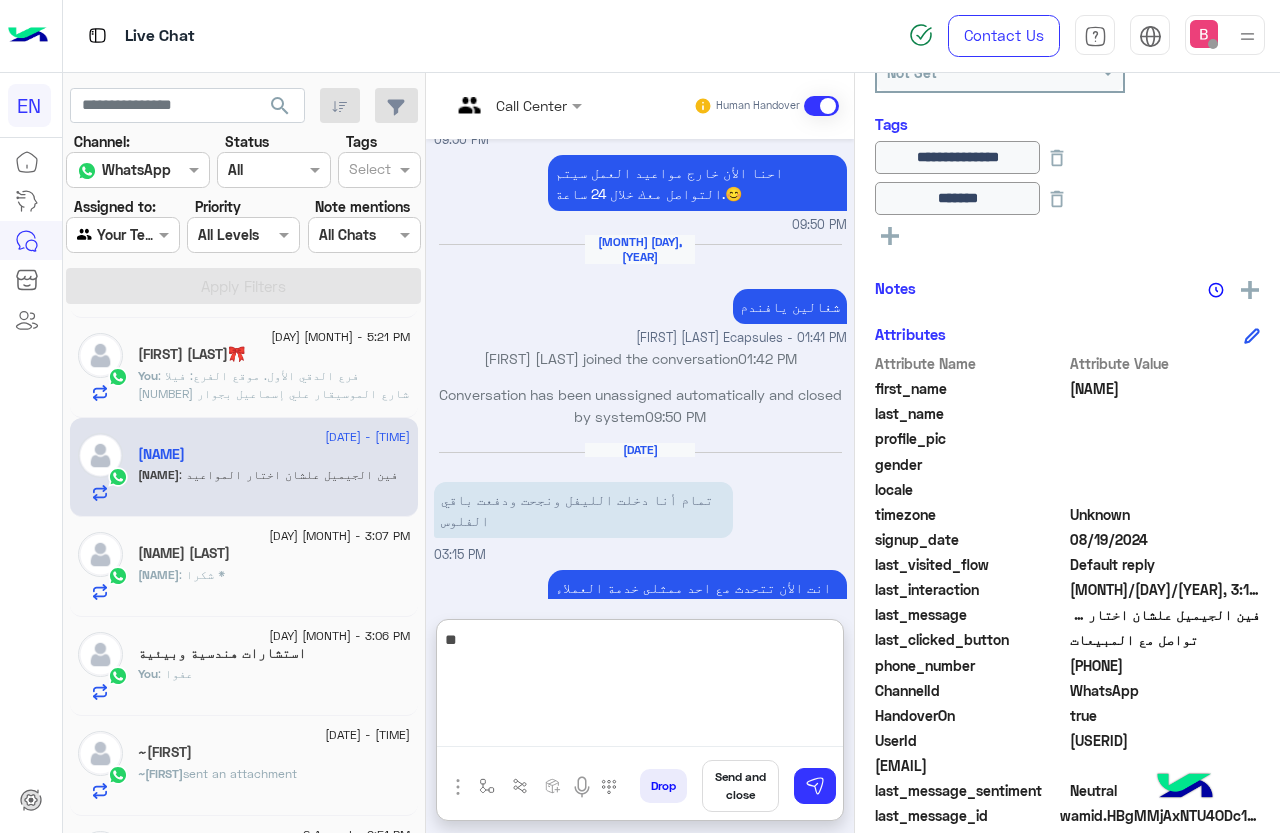 type on "*" 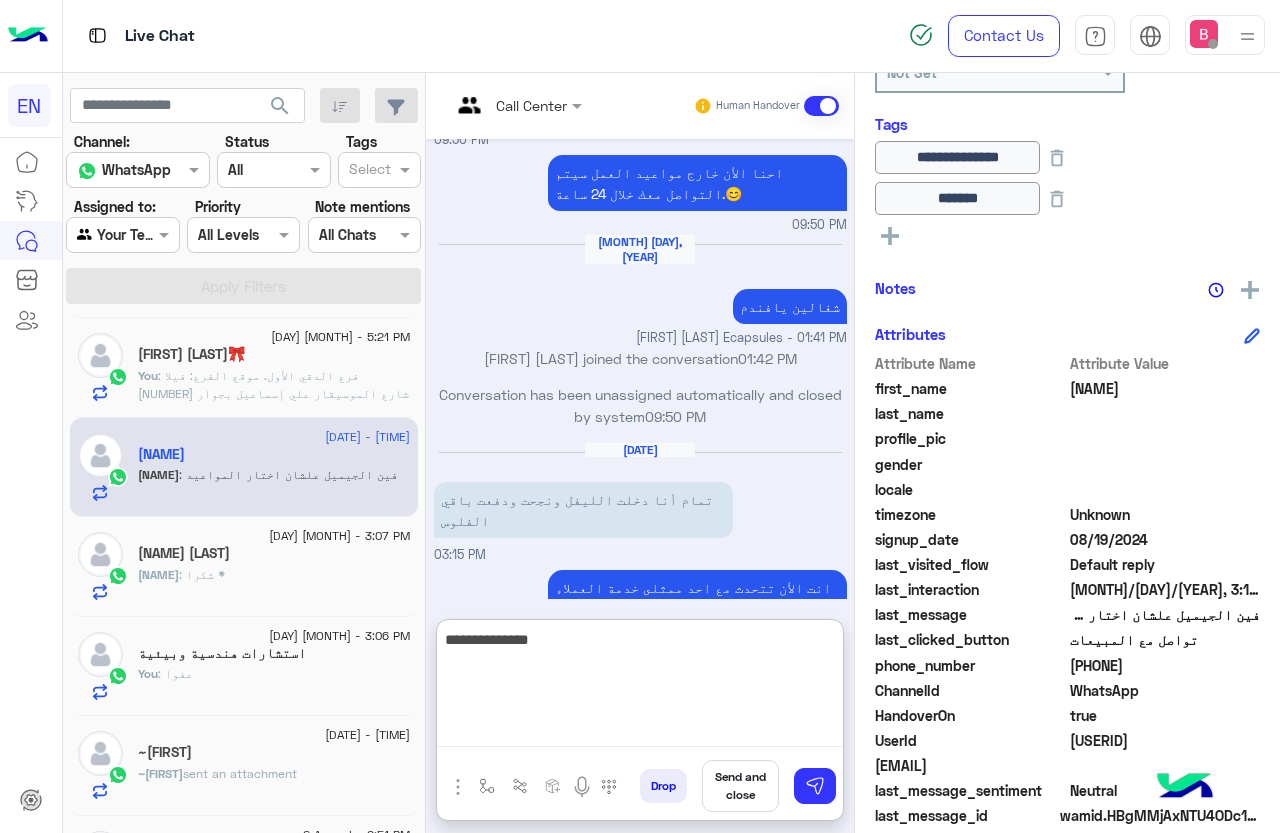 type on "**********" 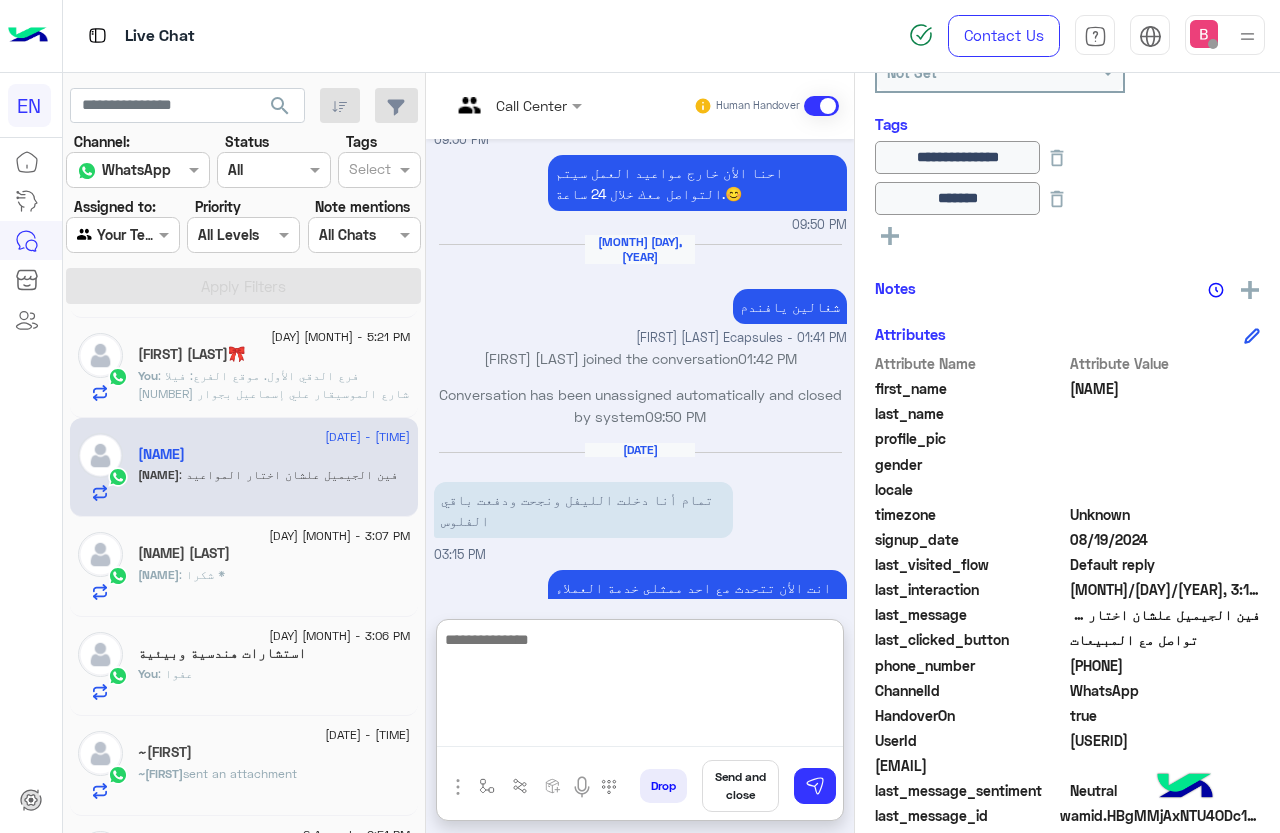 scroll, scrollTop: 1271, scrollLeft: 0, axis: vertical 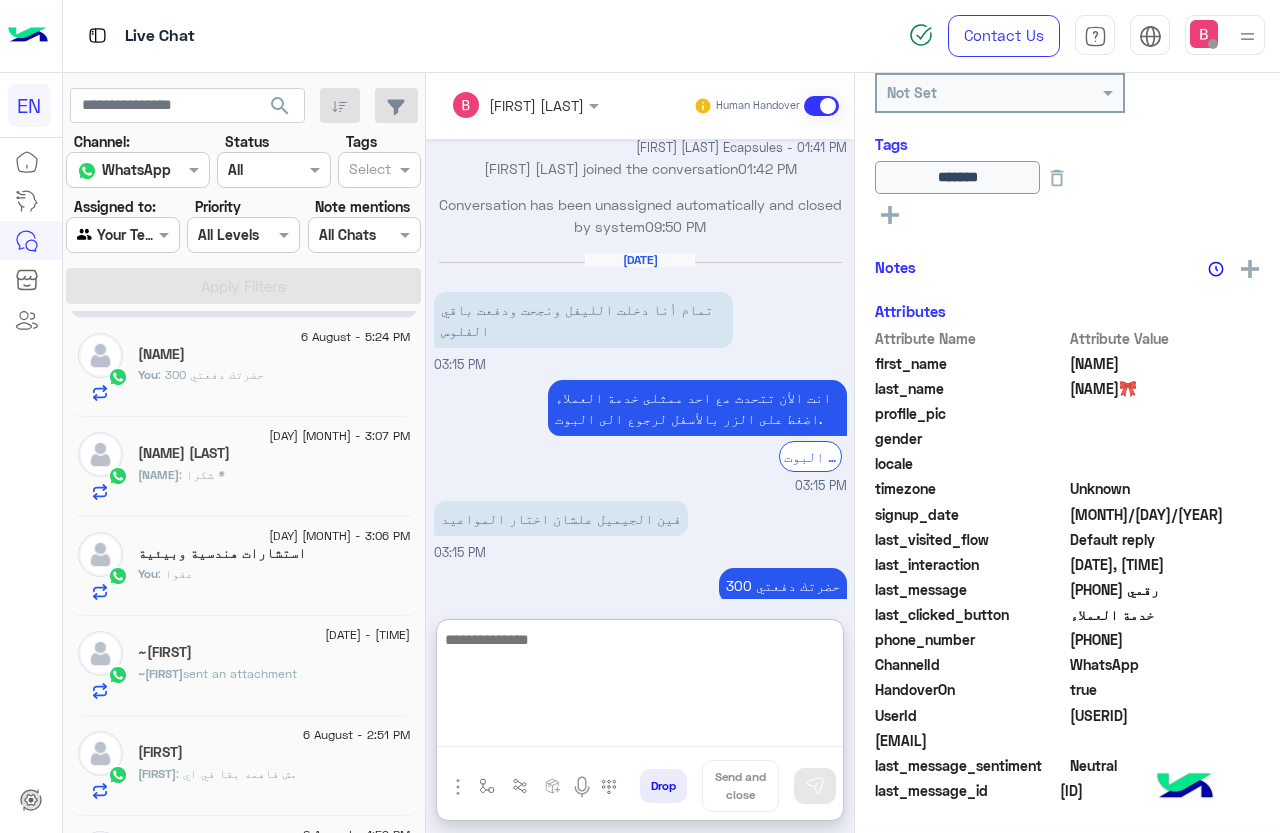 click at bounding box center [640, 687] 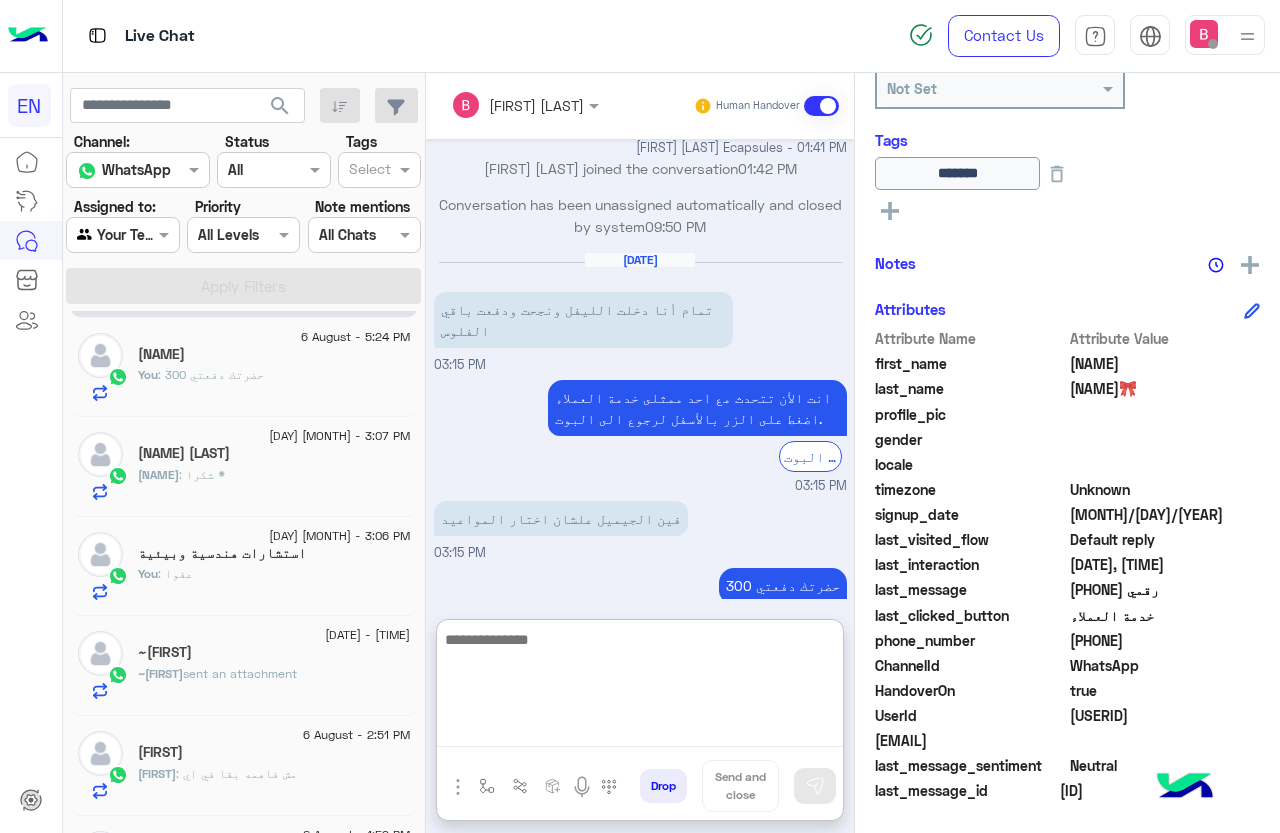 type on "*" 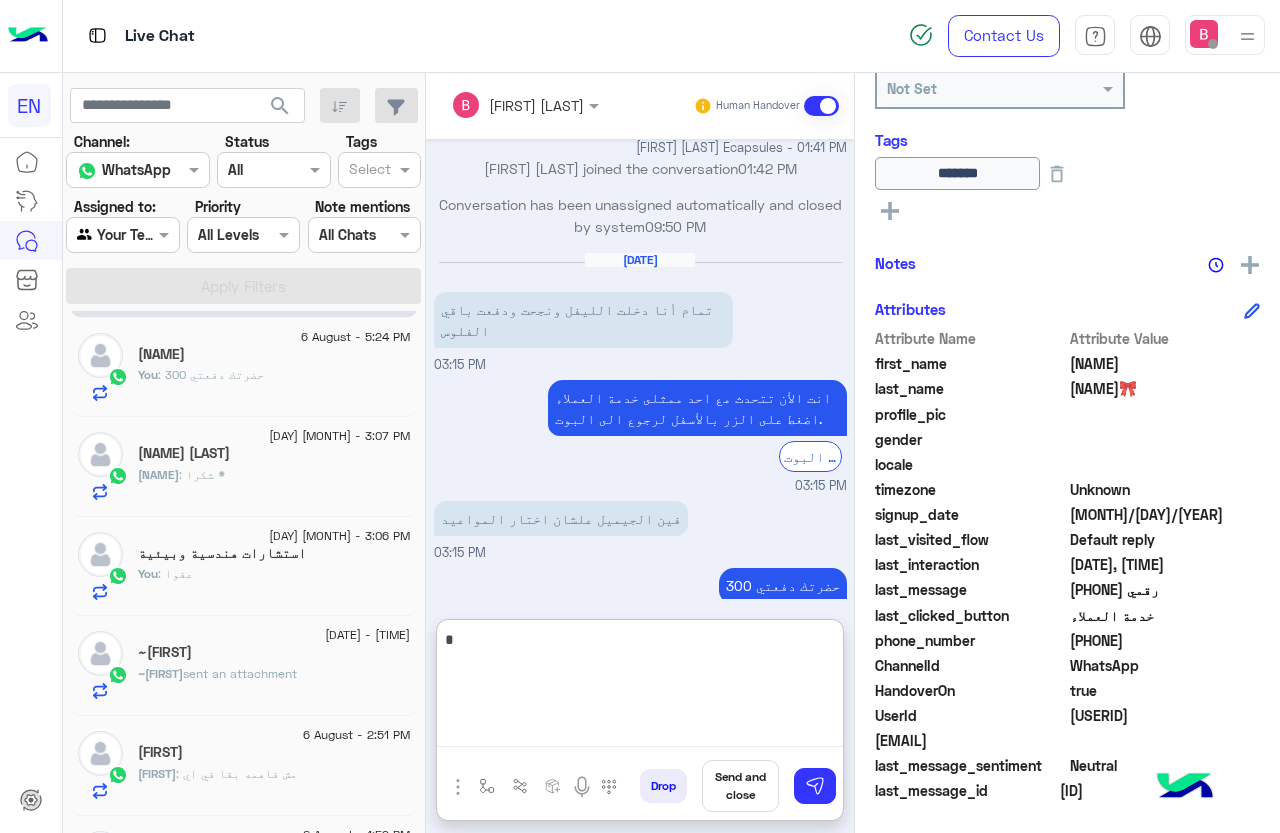 type 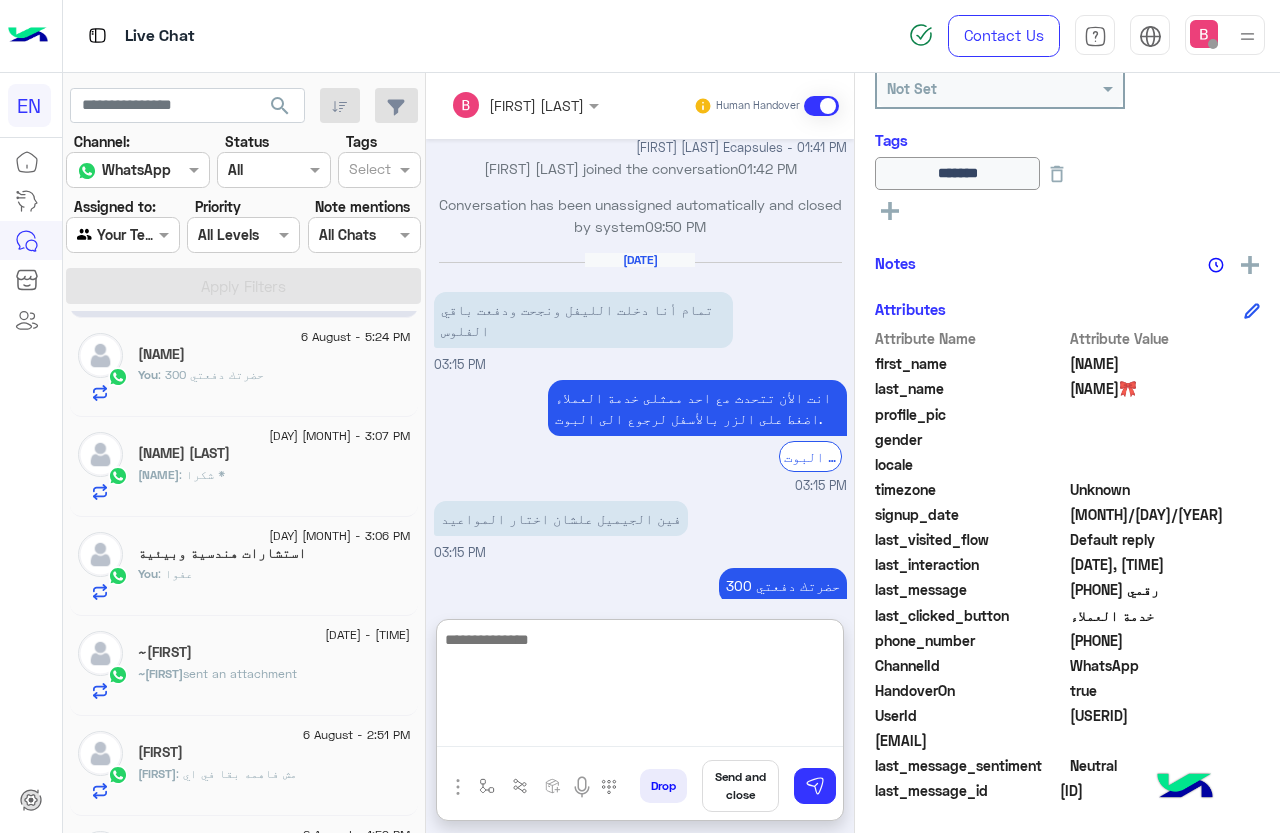 scroll, scrollTop: 1371, scrollLeft: 0, axis: vertical 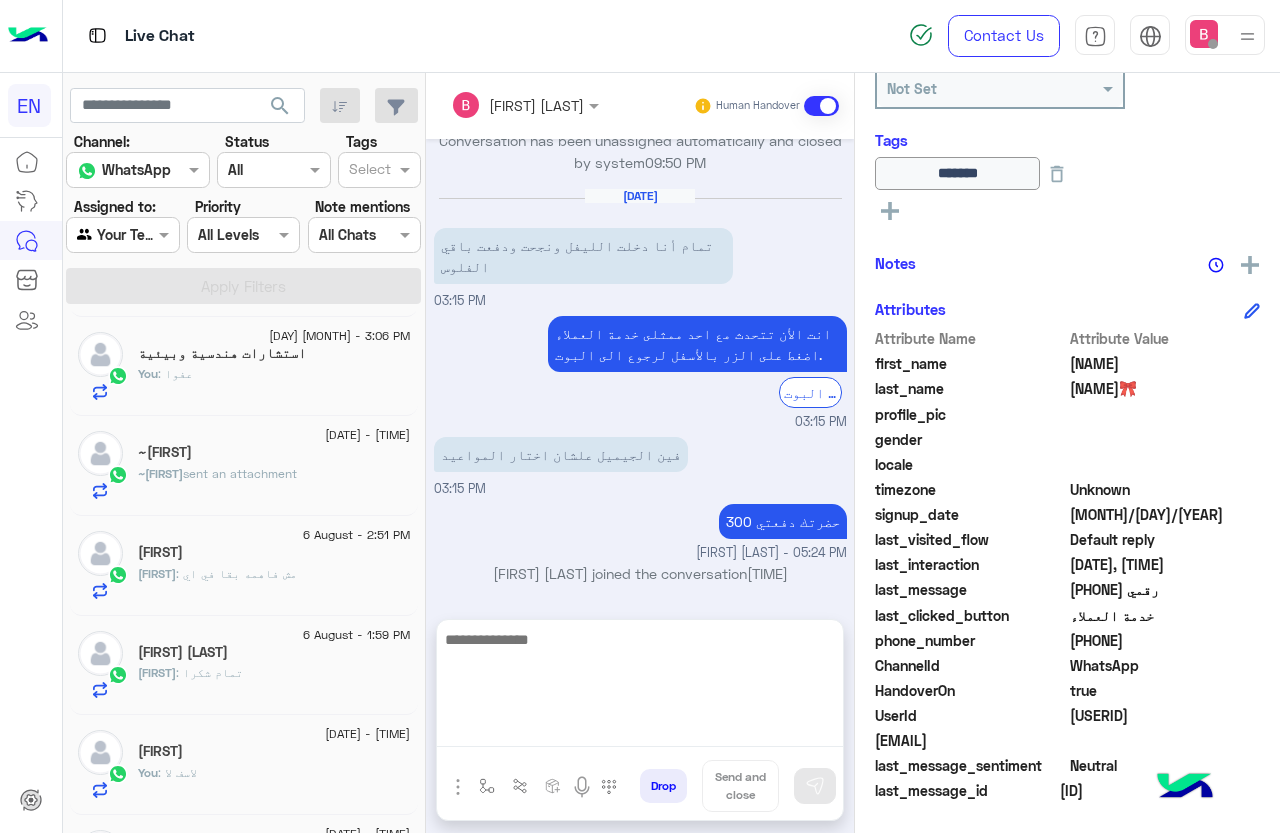 click on "~[FIRST]" 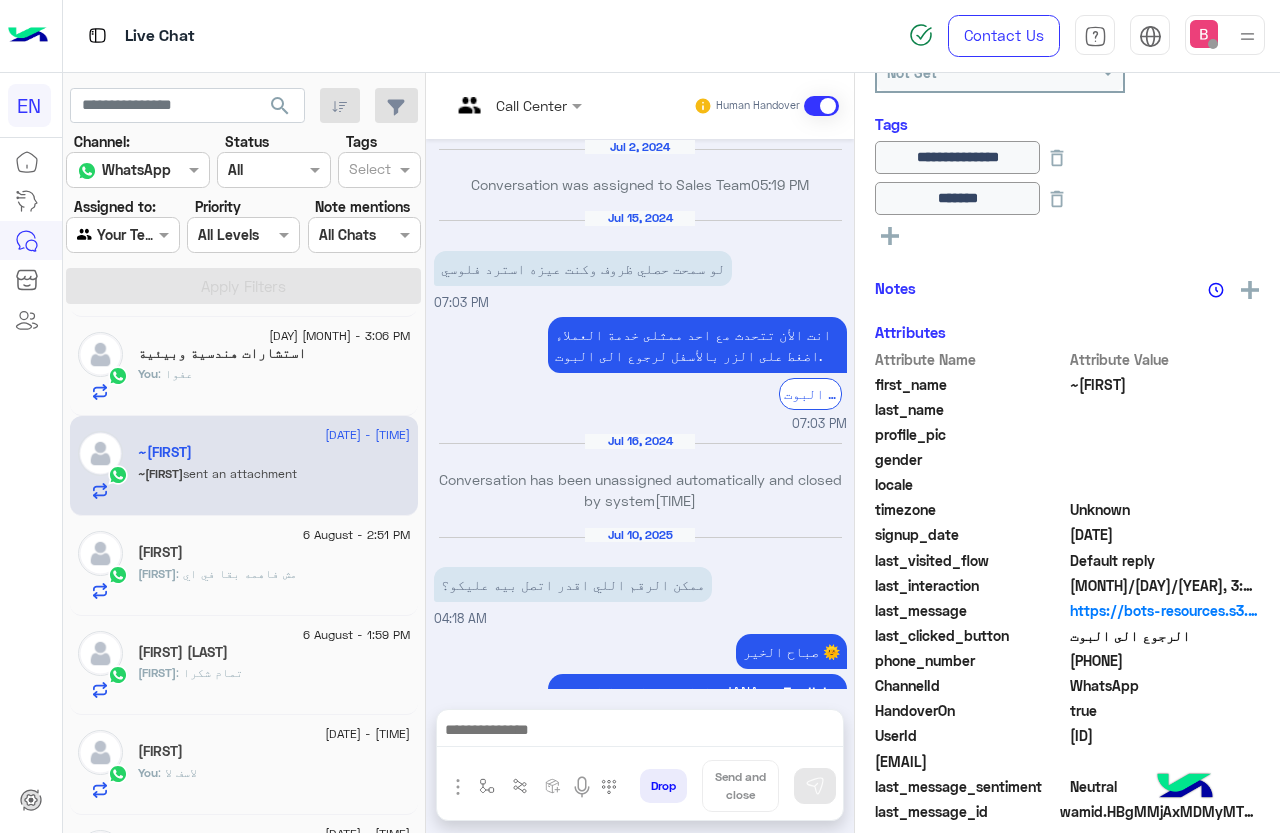 scroll, scrollTop: 301, scrollLeft: 0, axis: vertical 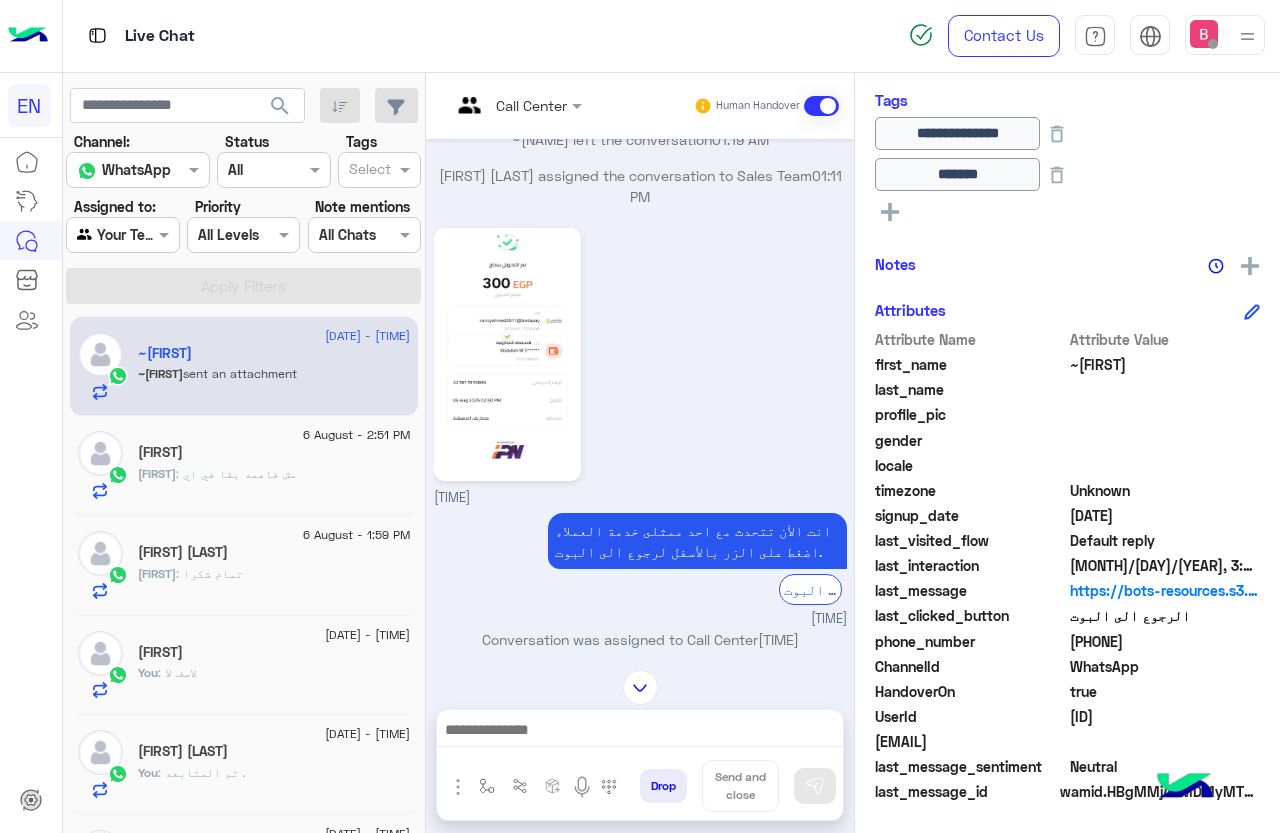 drag, startPoint x: 1077, startPoint y: 643, endPoint x: 1130, endPoint y: 645, distance: 53.037724 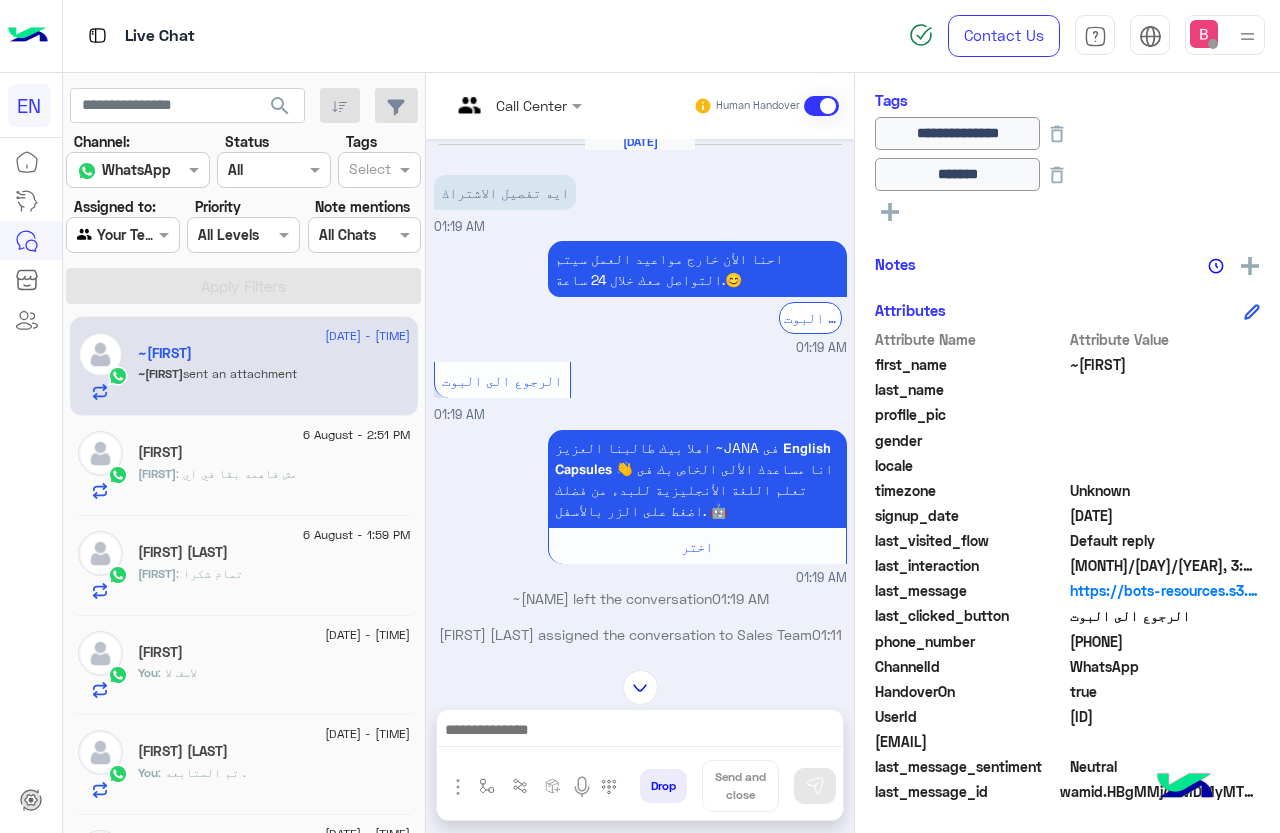 scroll, scrollTop: 922, scrollLeft: 0, axis: vertical 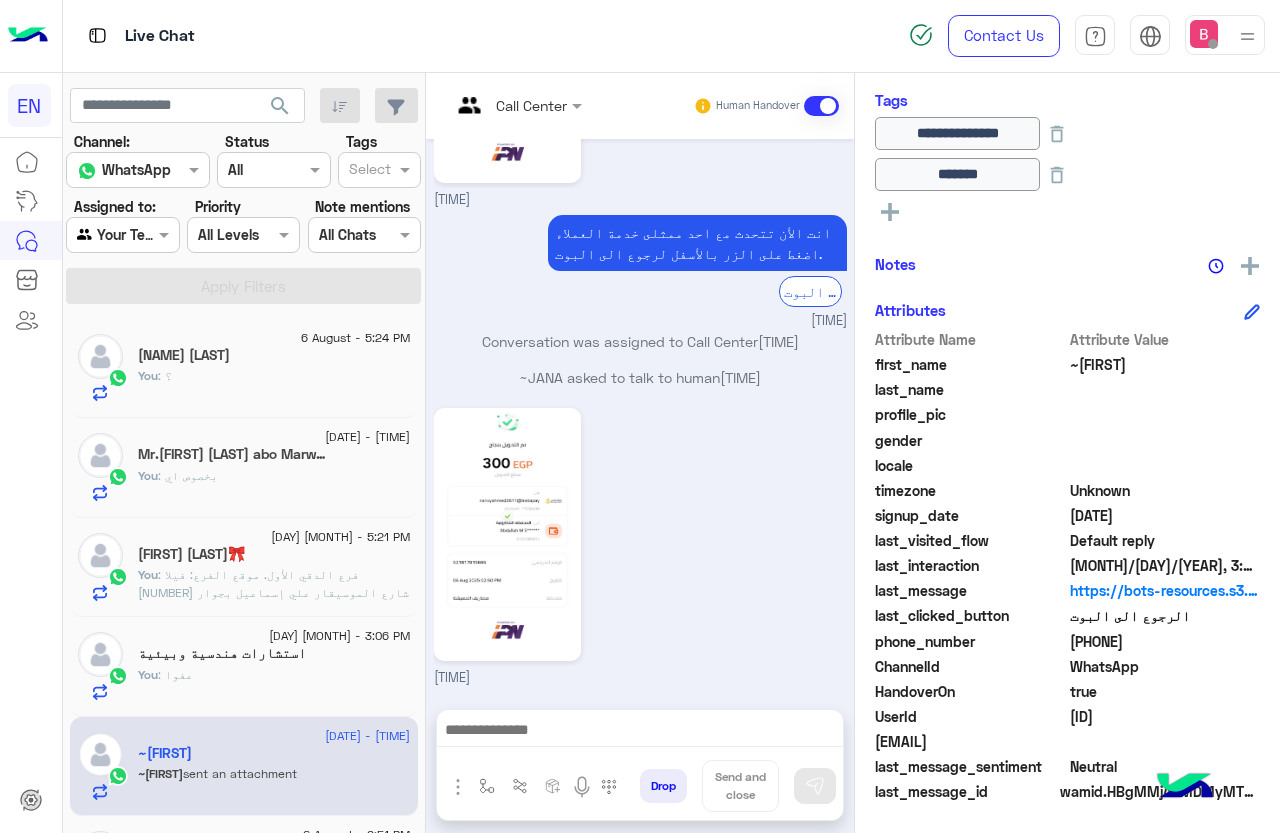 click on "~[FIRST]  asked to talk to human   [TIME]" at bounding box center (640, 377) 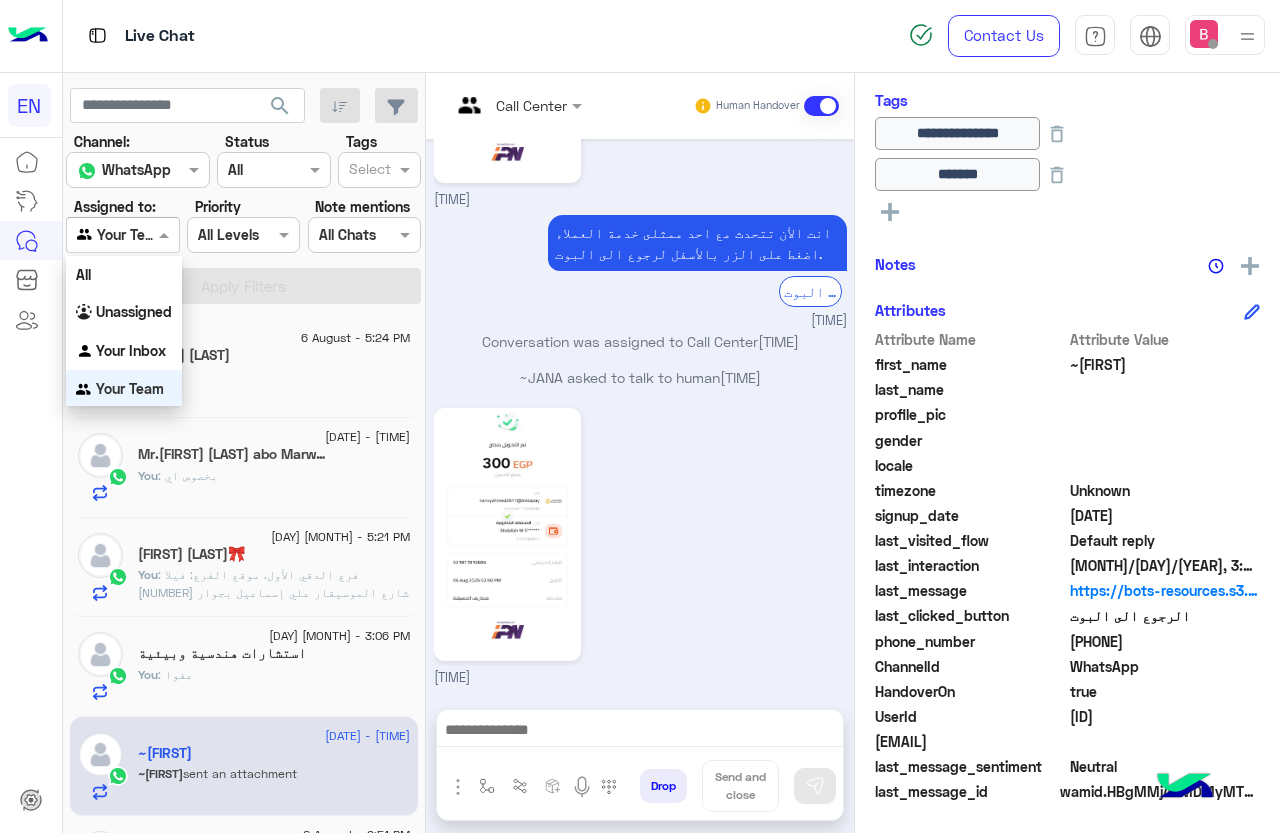 click at bounding box center [122, 234] 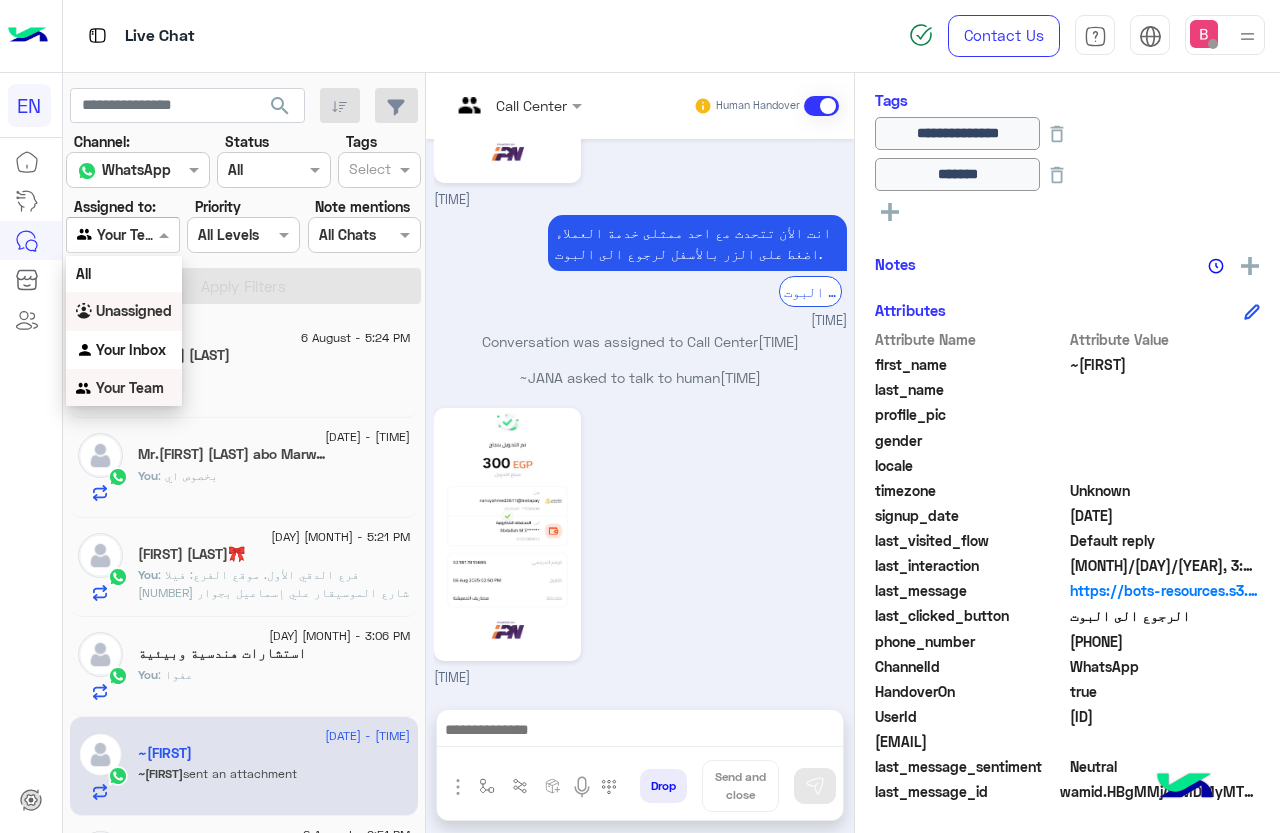 click on "Unassigned" at bounding box center (134, 310) 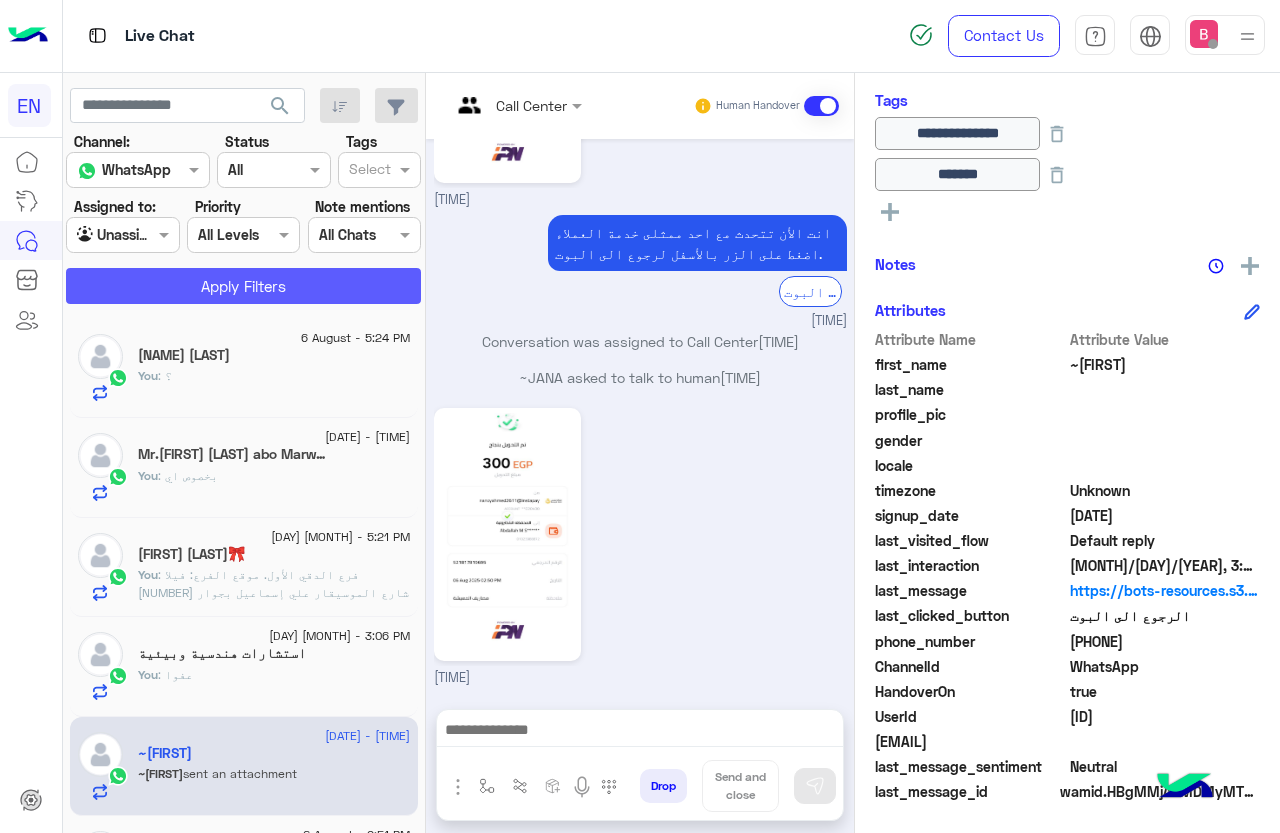 click on "Apply Filters" 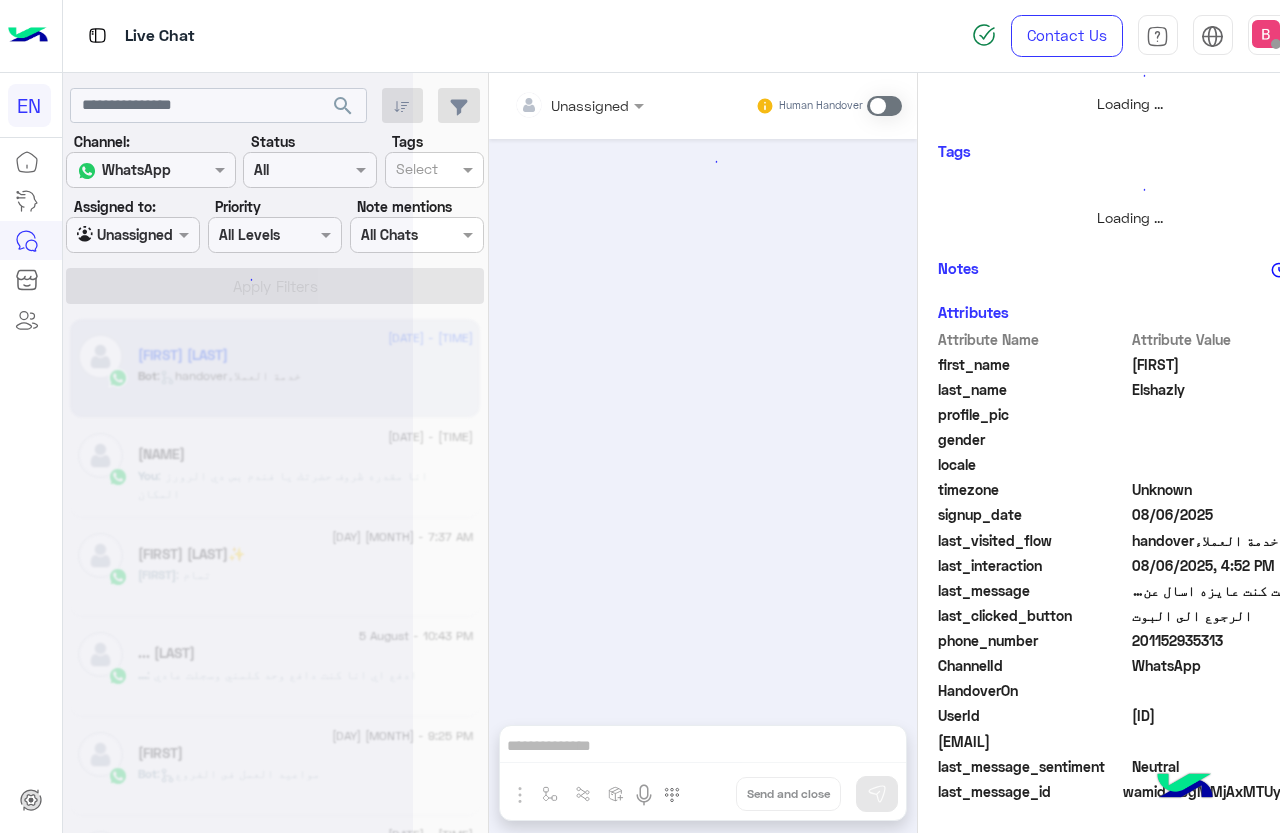 scroll, scrollTop: 301, scrollLeft: 0, axis: vertical 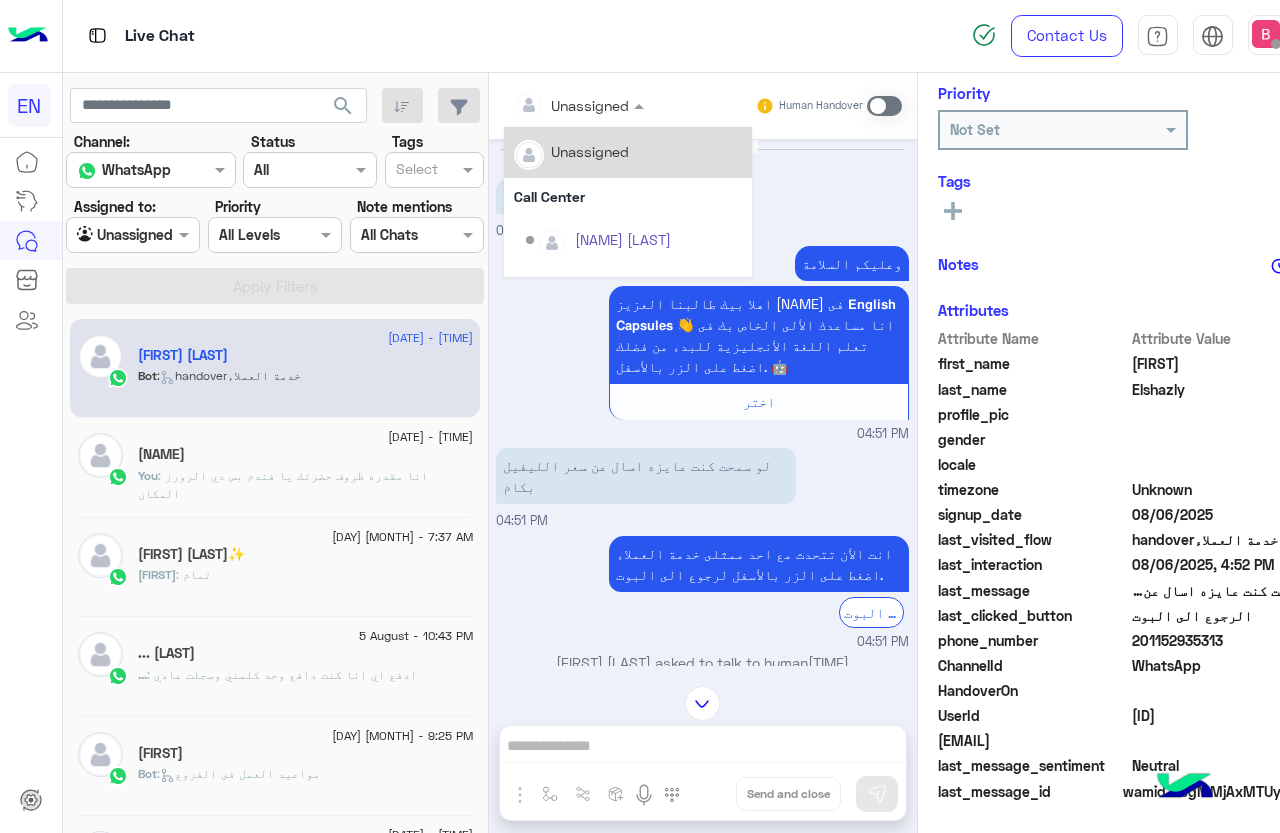 click at bounding box center (554, 105) 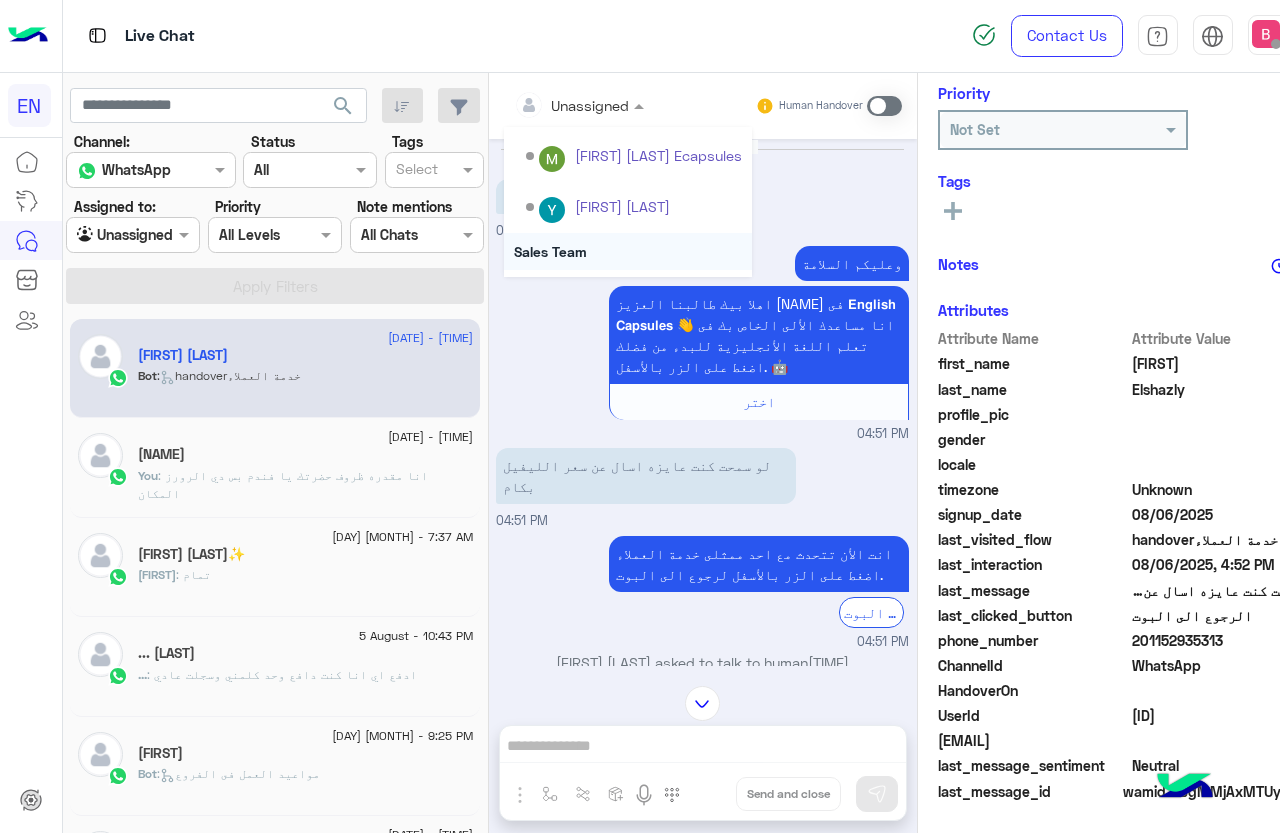 scroll, scrollTop: 332, scrollLeft: 0, axis: vertical 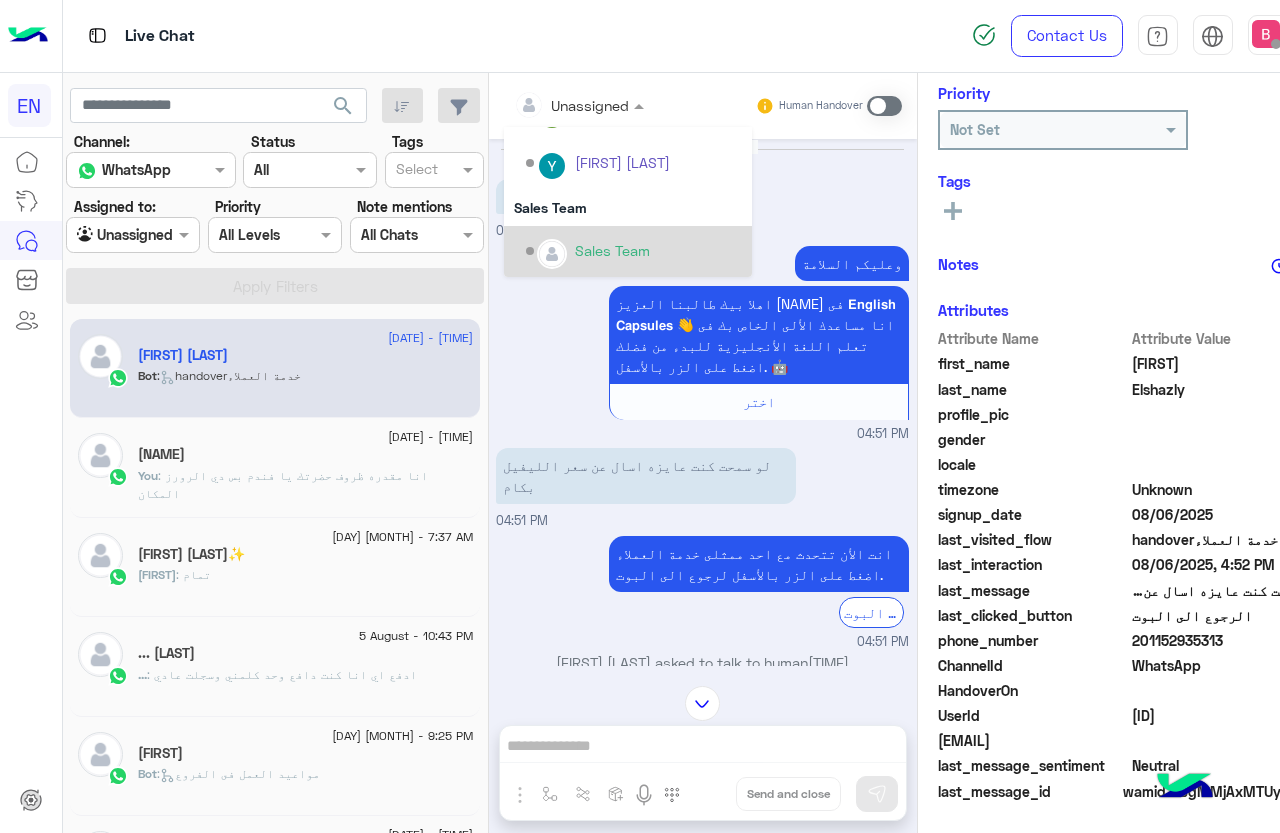 click on "Sales Team" at bounding box center [634, 251] 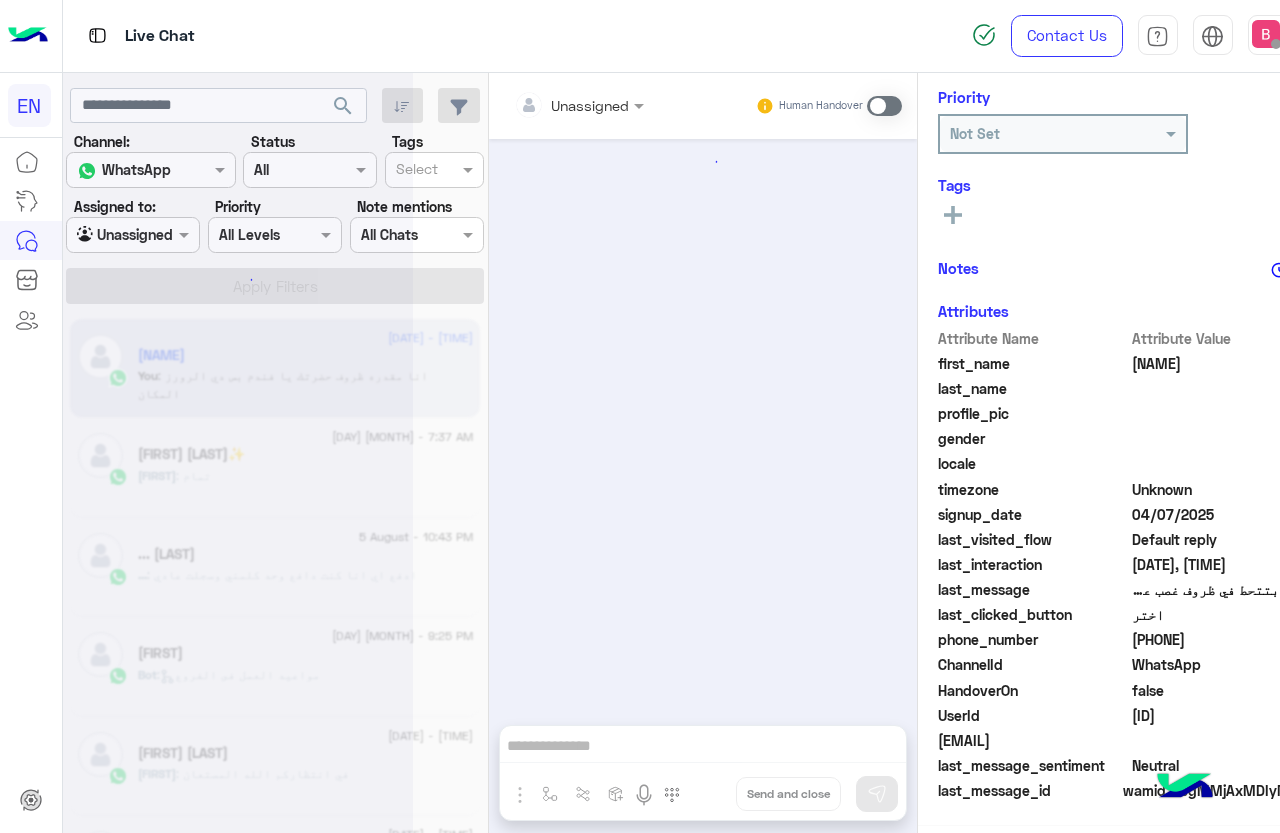 scroll, scrollTop: 240, scrollLeft: 0, axis: vertical 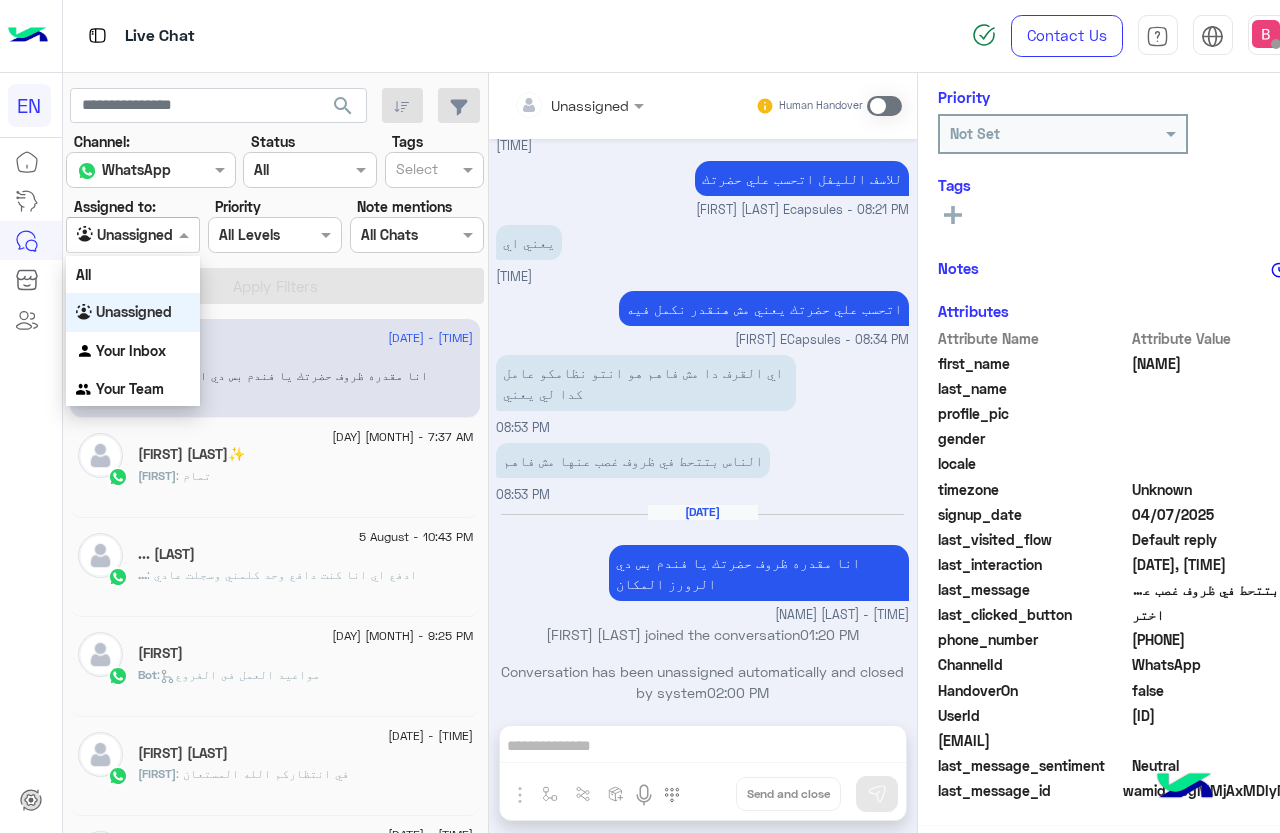click at bounding box center [133, 234] 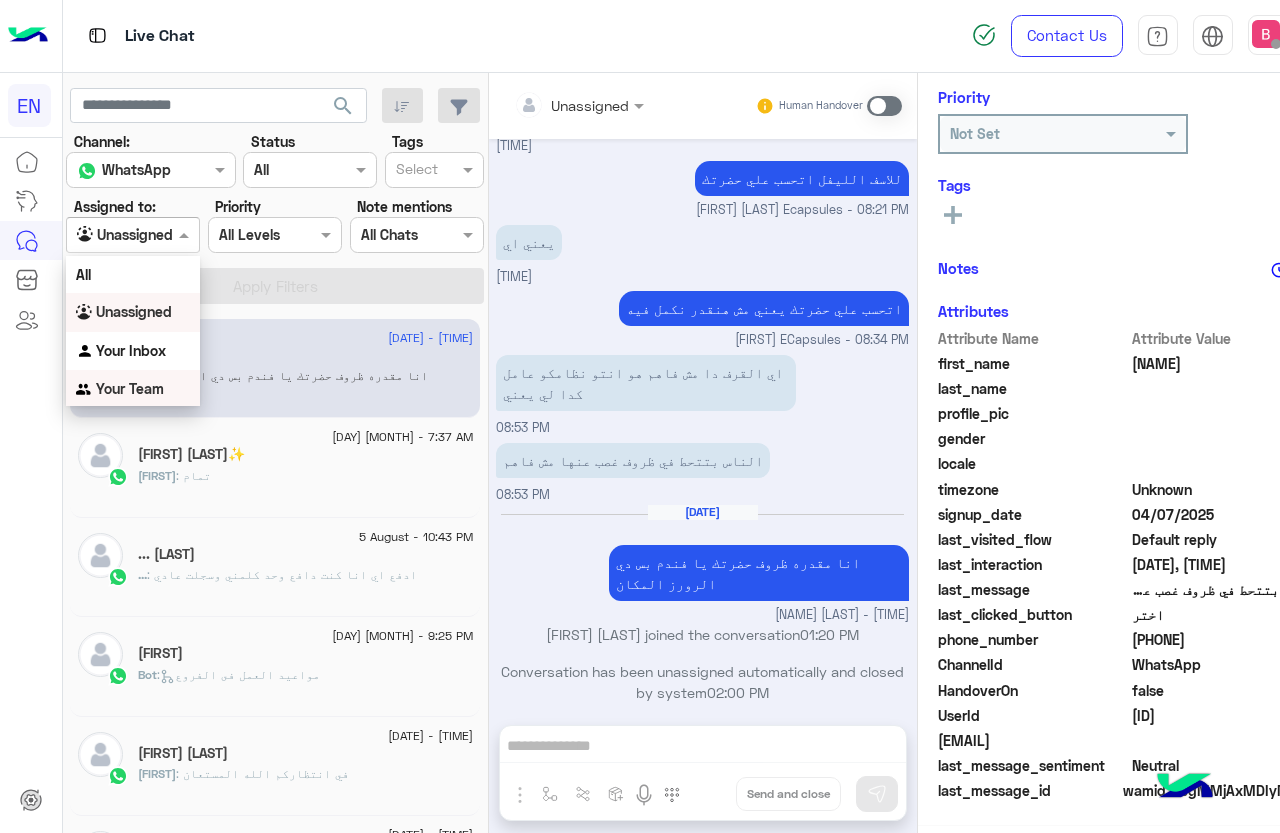 drag, startPoint x: 151, startPoint y: 390, endPoint x: 195, endPoint y: 354, distance: 56.85068 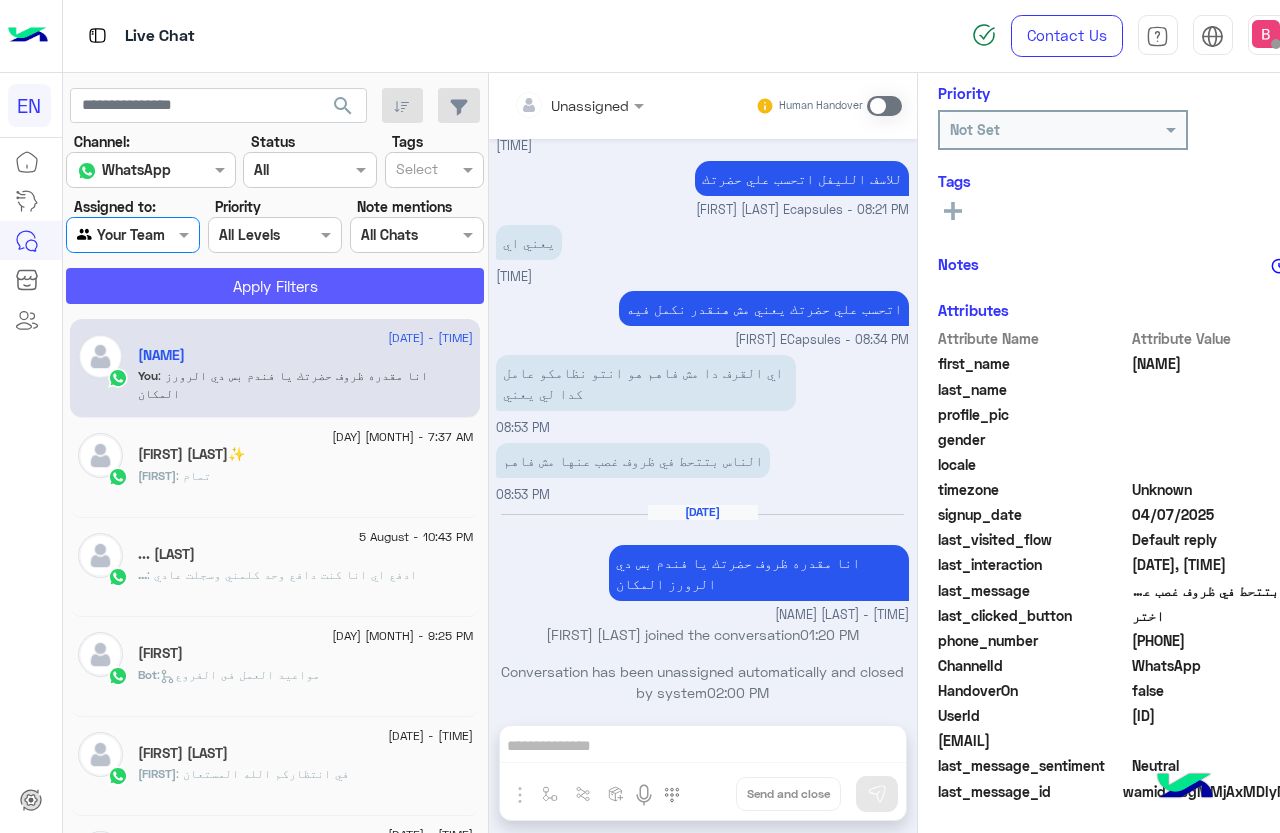click on "Apply Filters" 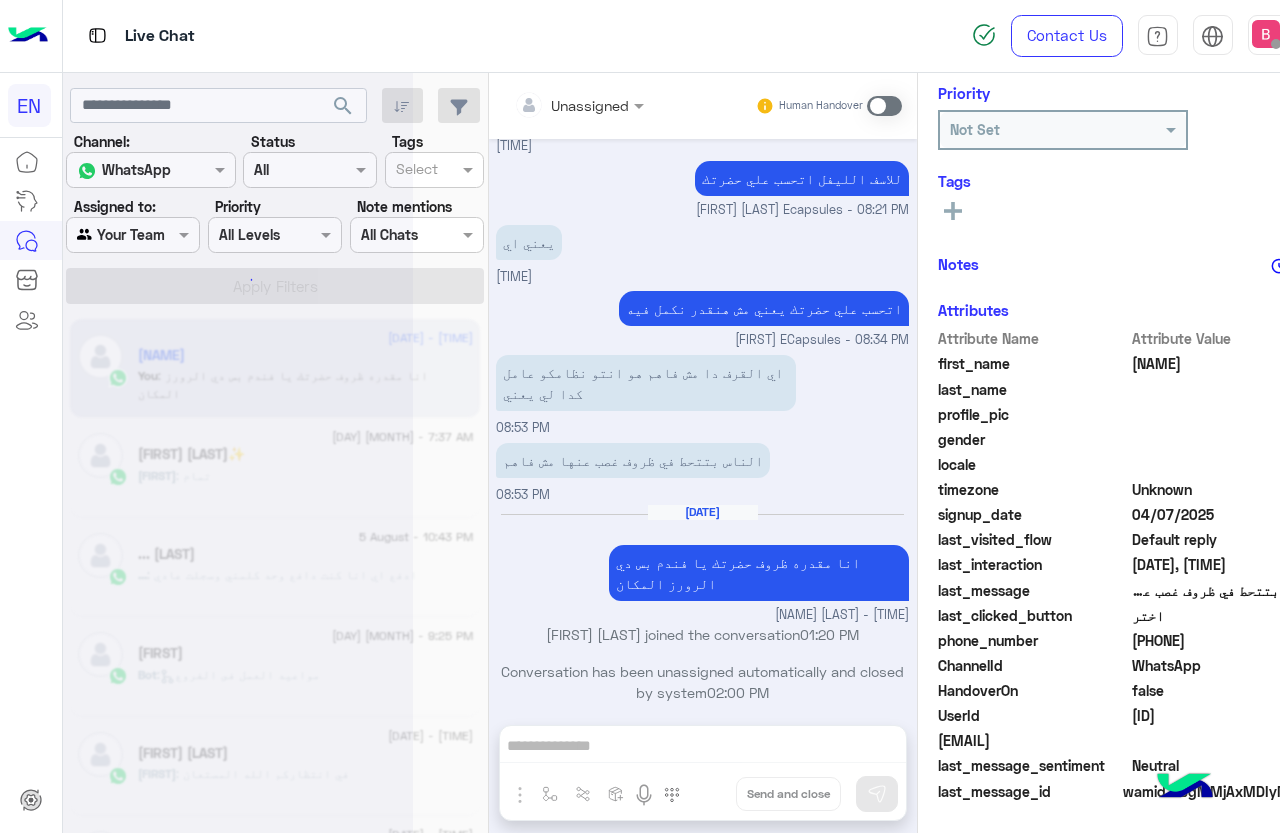 scroll, scrollTop: 301, scrollLeft: 0, axis: vertical 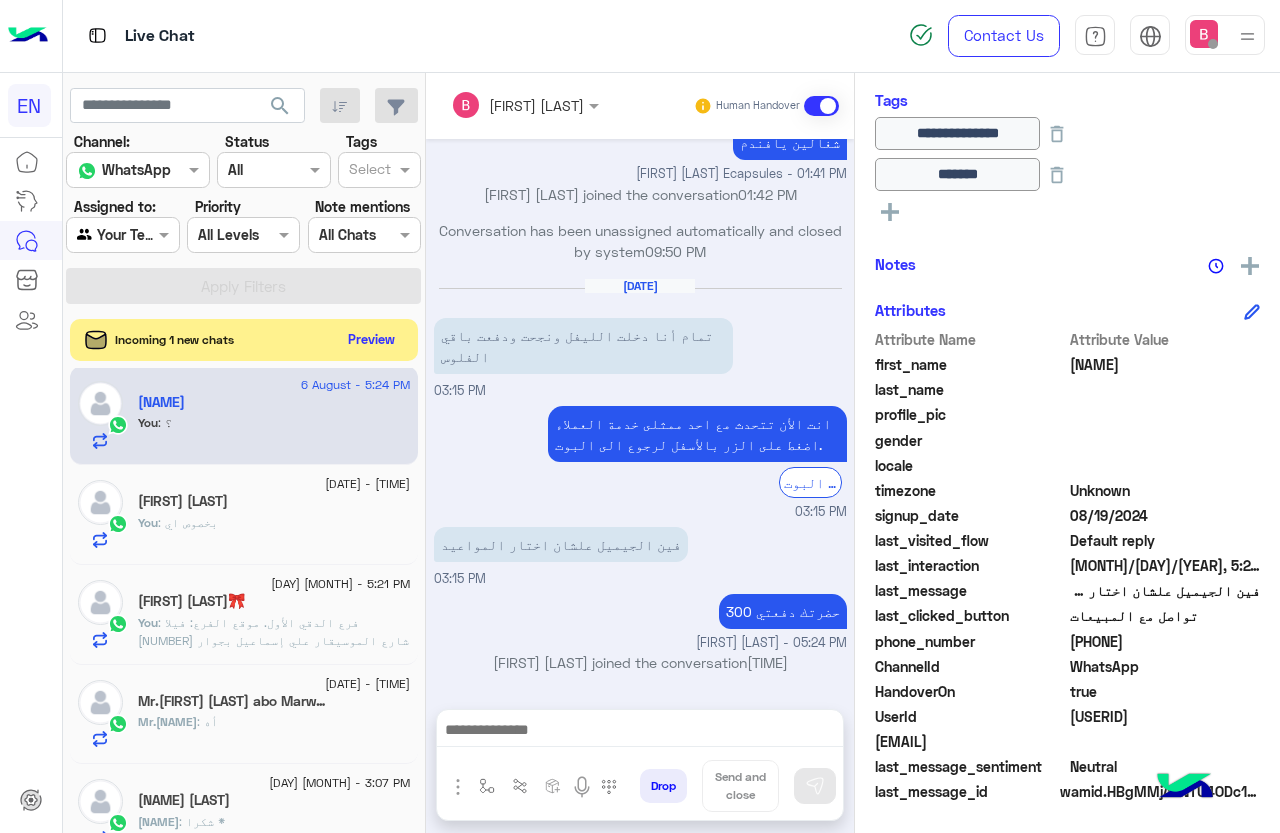 click on "Preview" 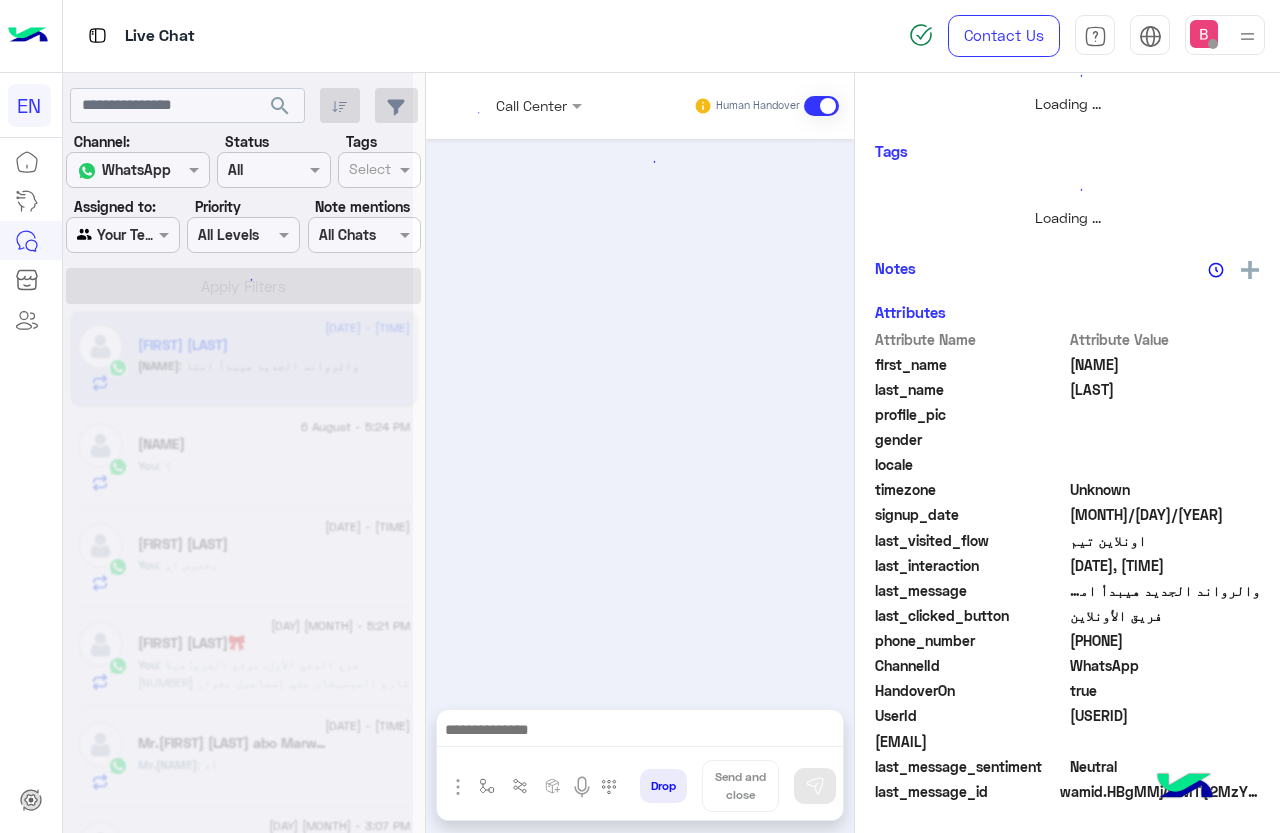 scroll, scrollTop: 301, scrollLeft: 0, axis: vertical 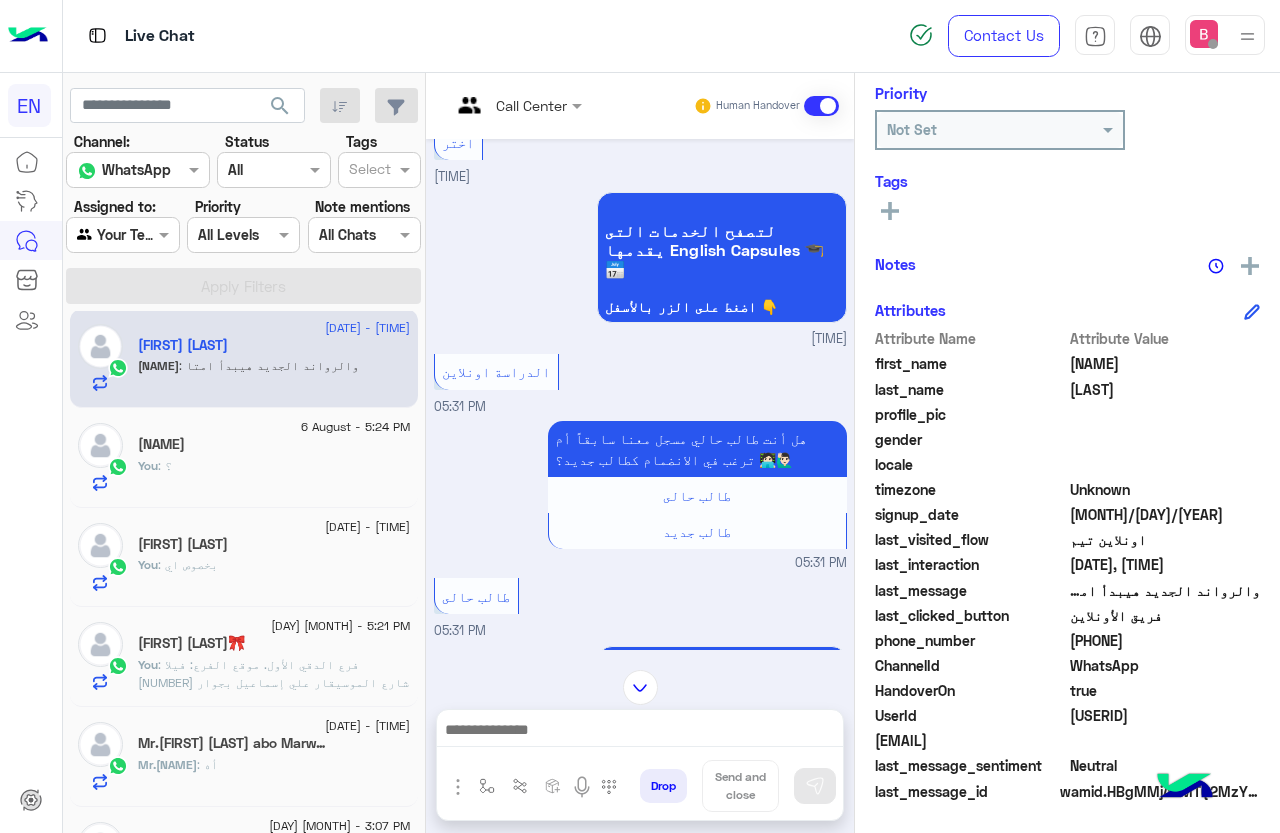 click at bounding box center [516, 104] 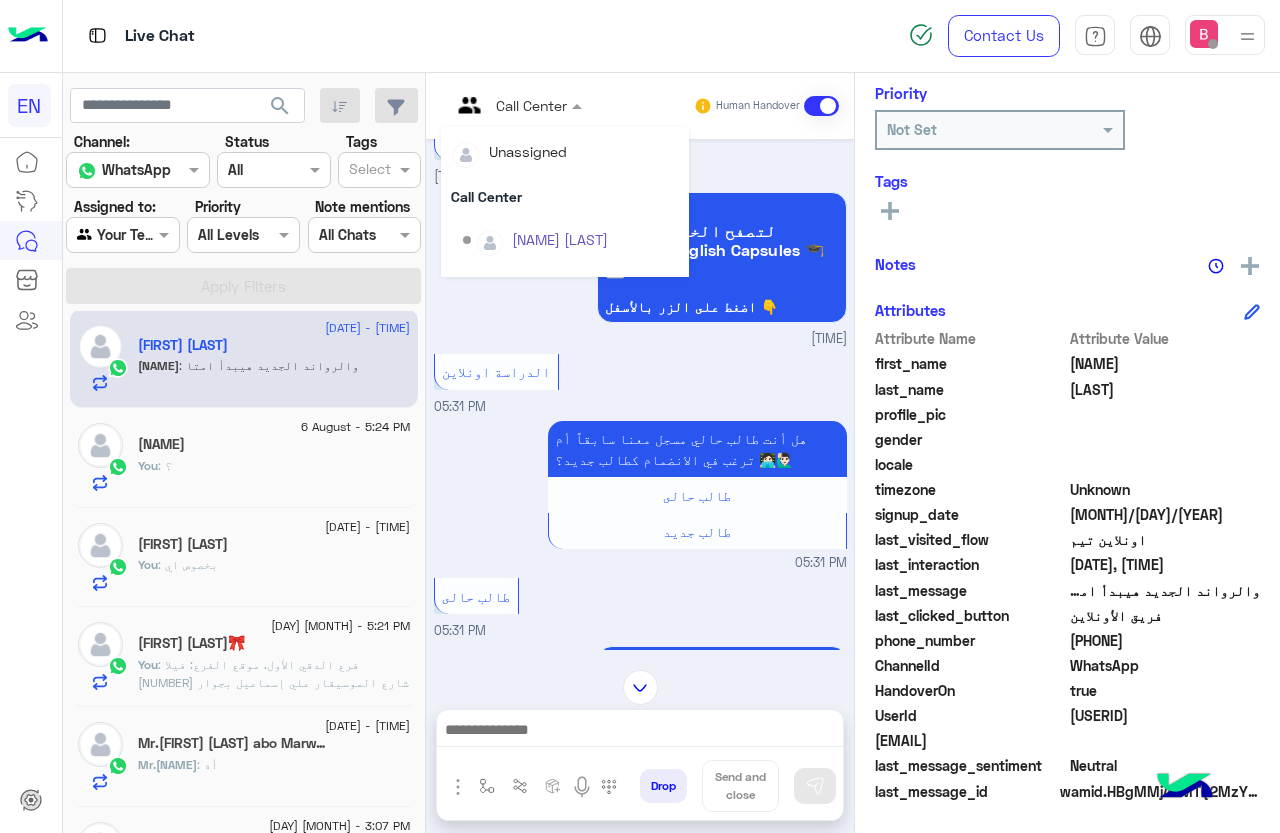 scroll, scrollTop: 332, scrollLeft: 0, axis: vertical 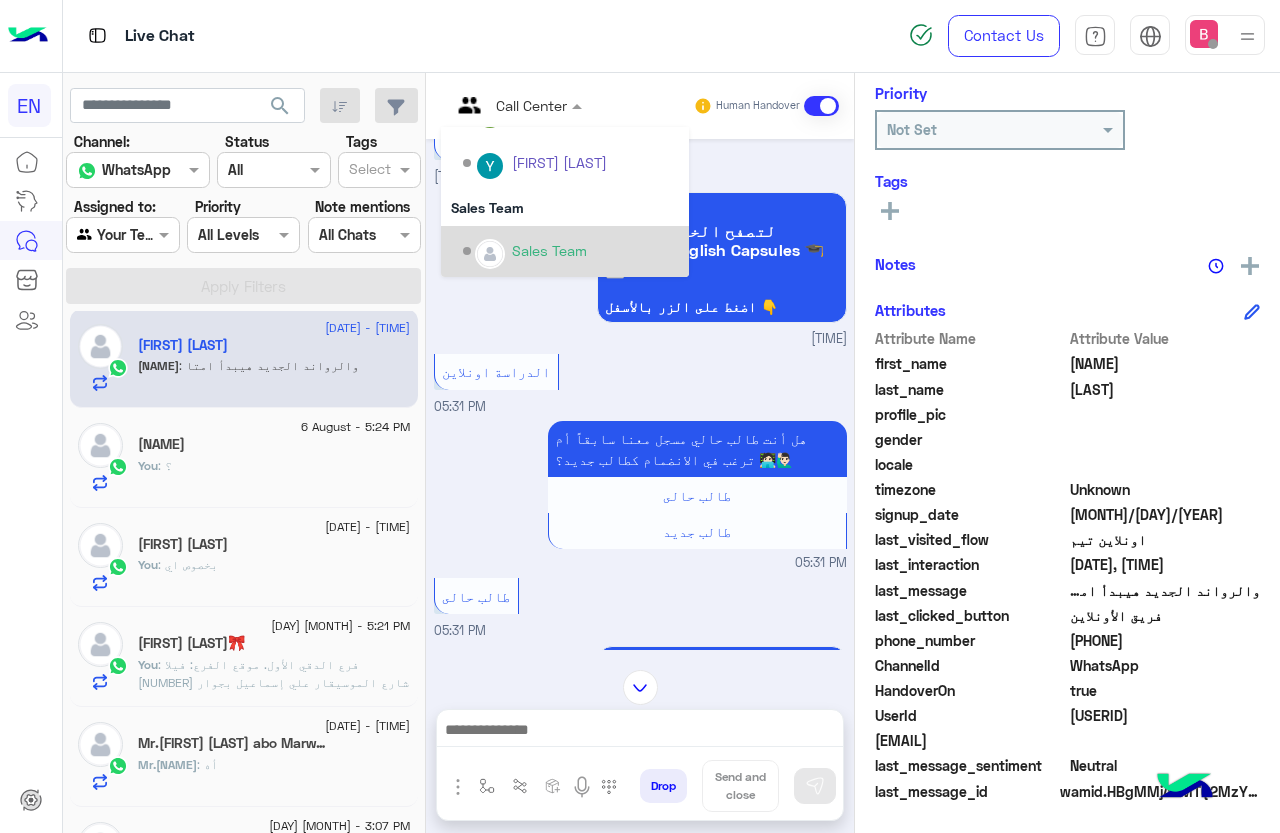 click on "Sales Team" at bounding box center (549, 250) 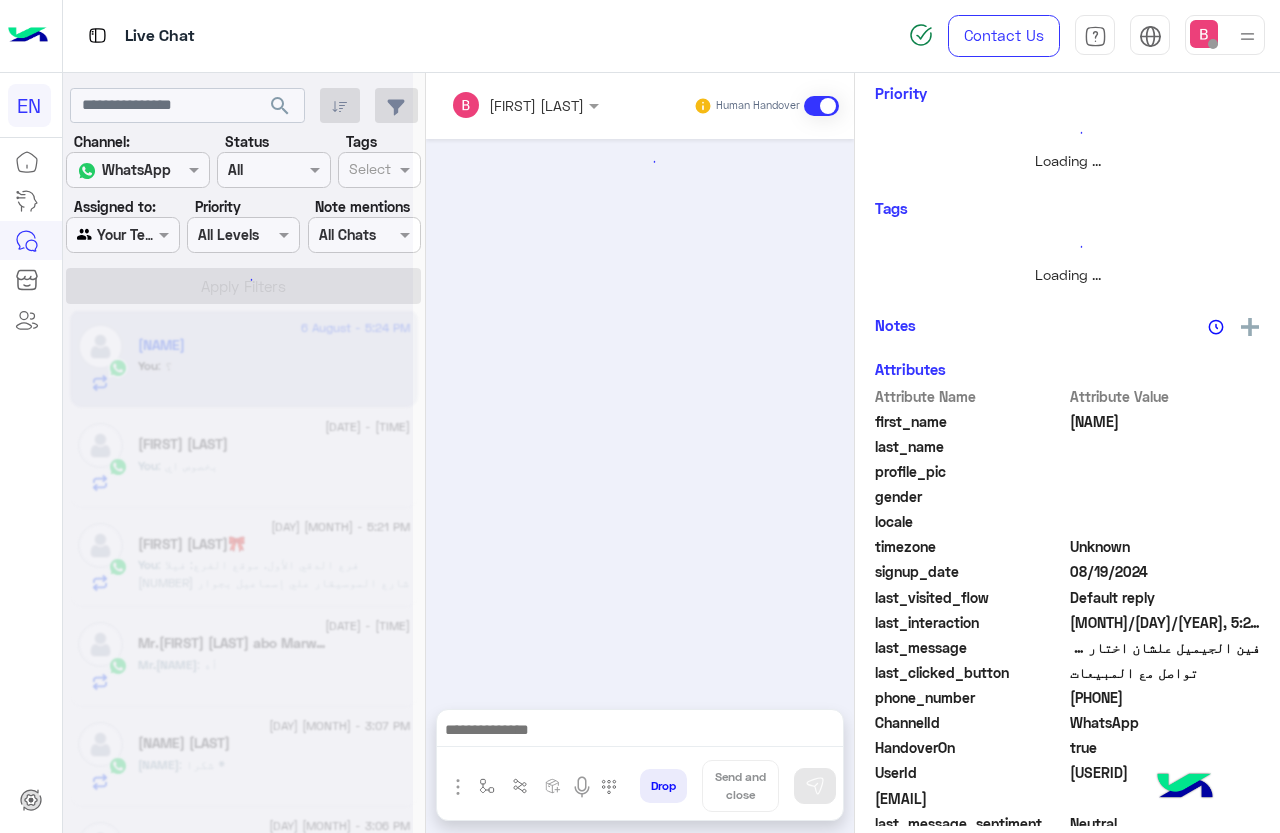 scroll, scrollTop: 301, scrollLeft: 0, axis: vertical 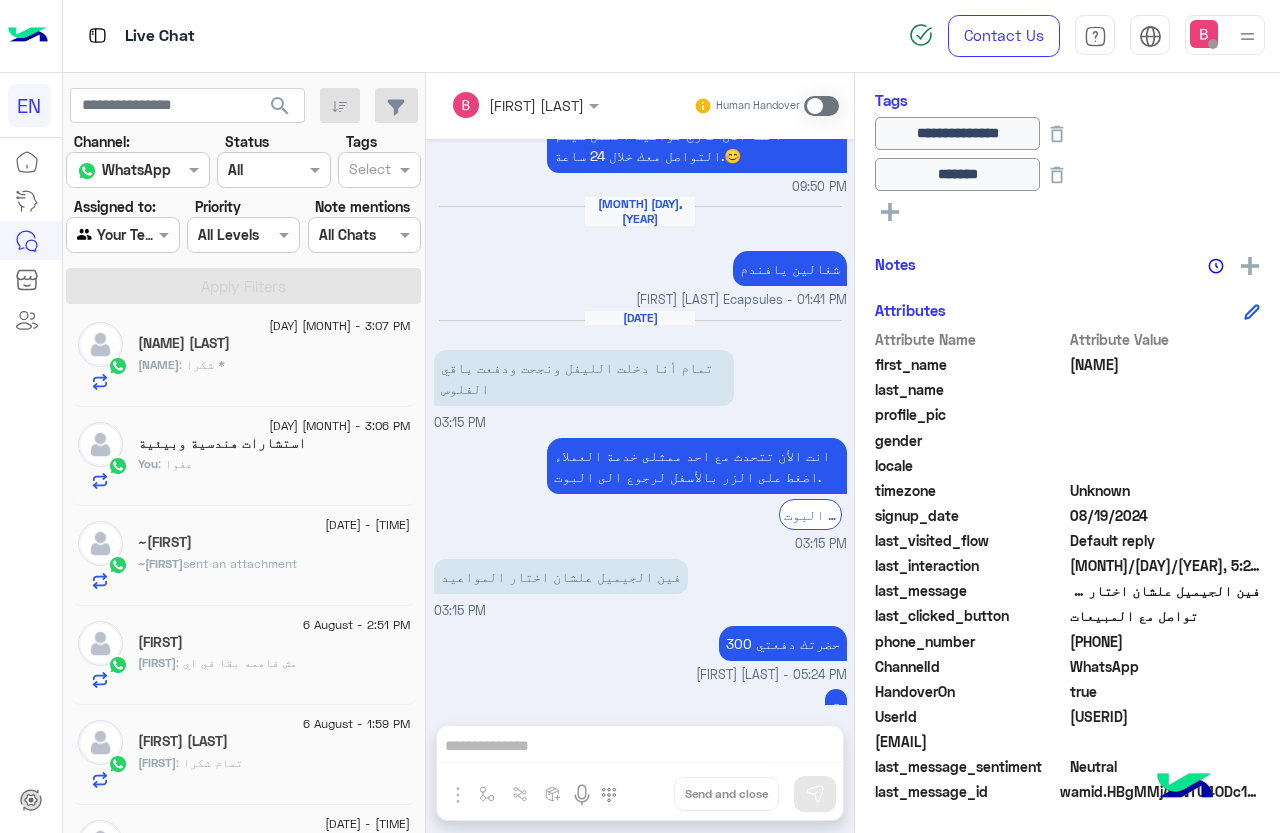 click at bounding box center (122, 234) 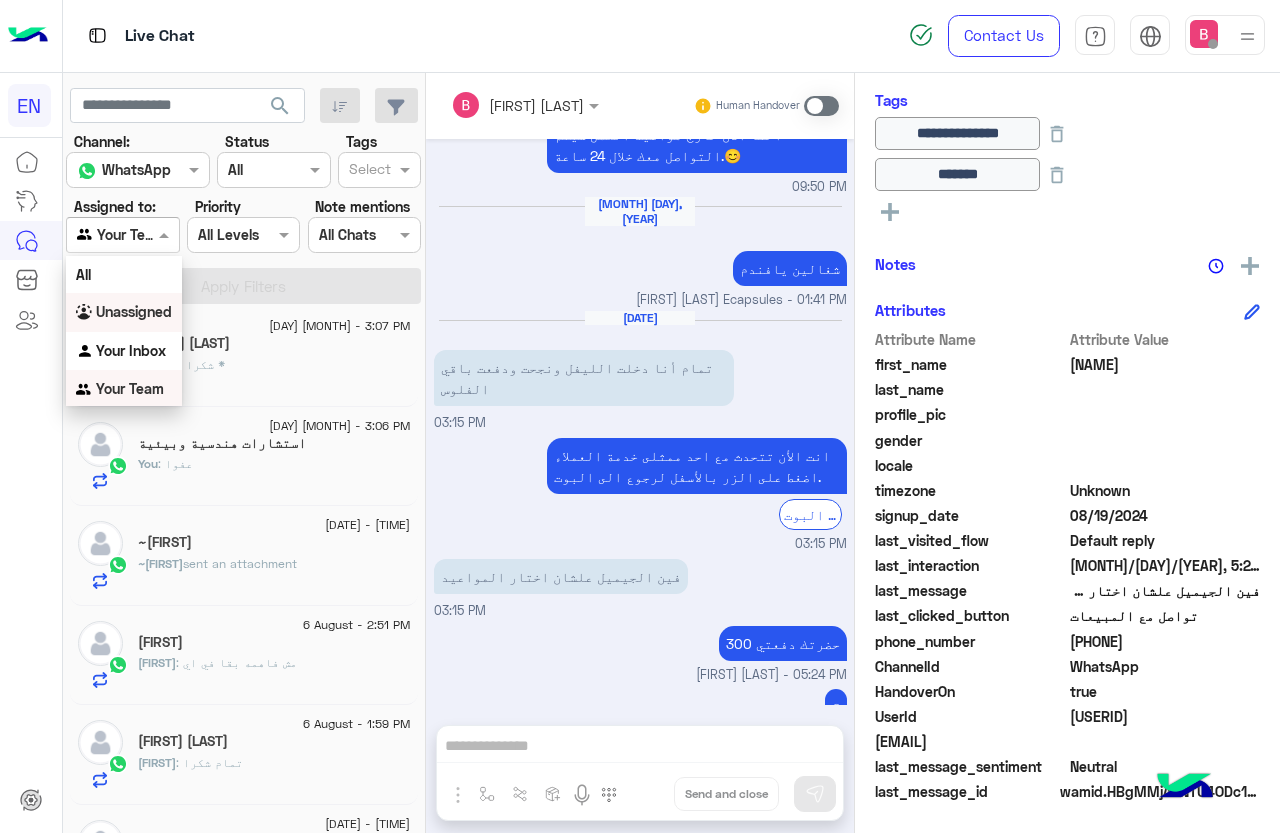 scroll, scrollTop: 1, scrollLeft: 0, axis: vertical 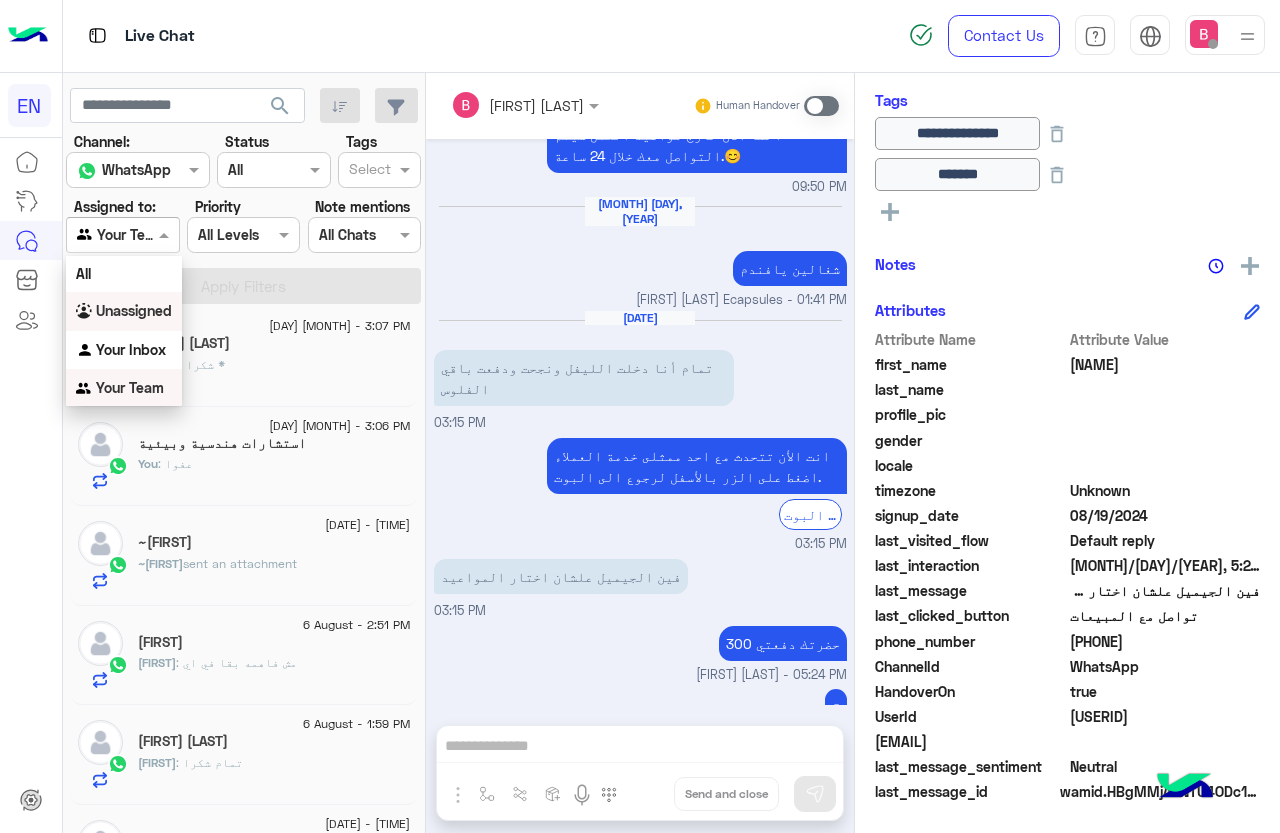 drag, startPoint x: 131, startPoint y: 317, endPoint x: 142, endPoint y: 309, distance: 13.601471 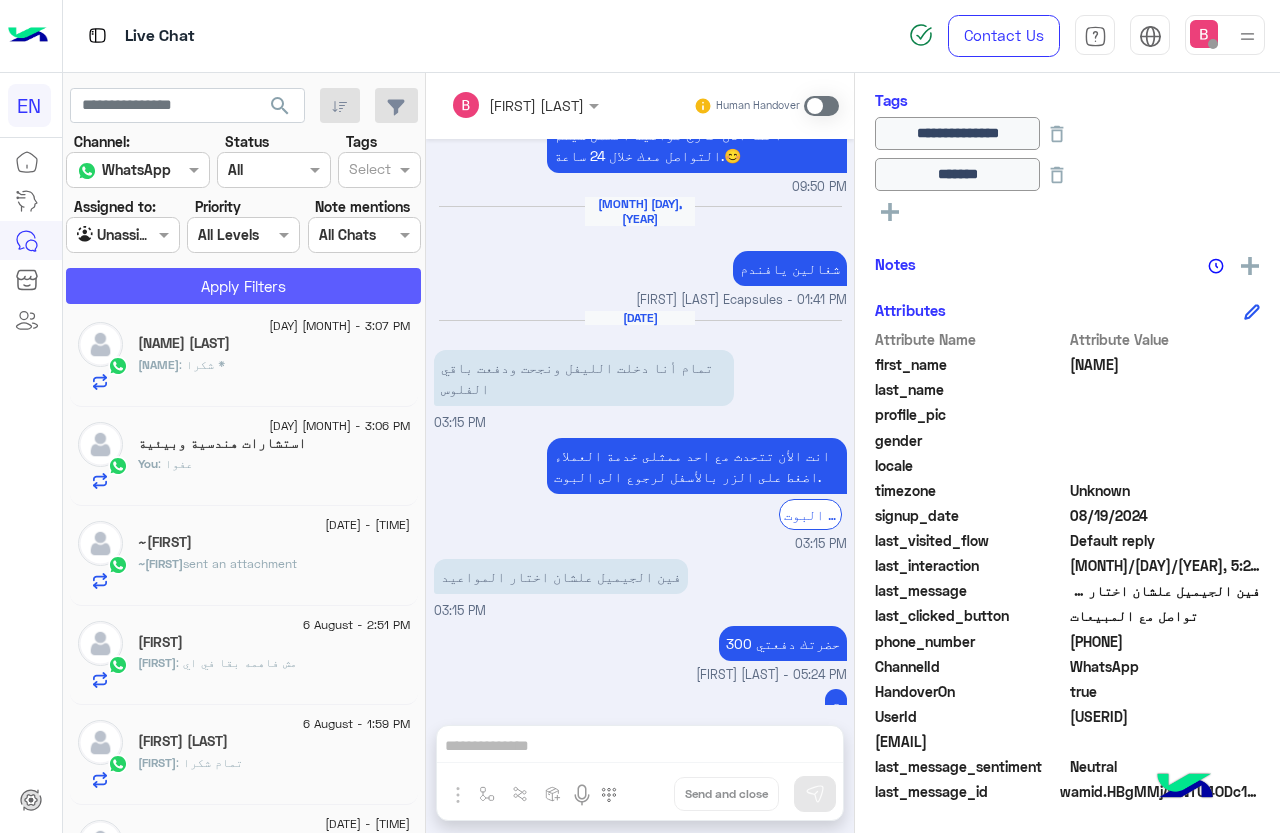 click on "Apply Filters" 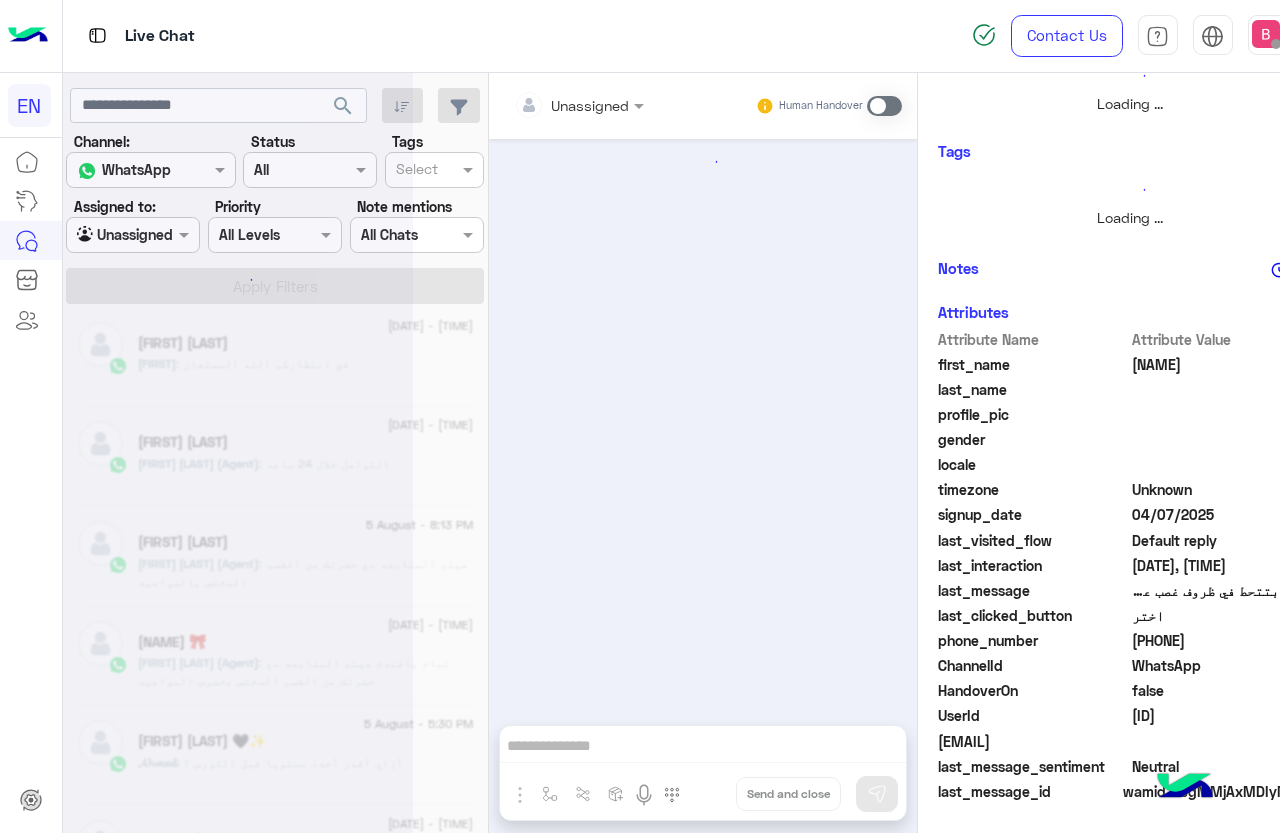 scroll, scrollTop: 301, scrollLeft: 0, axis: vertical 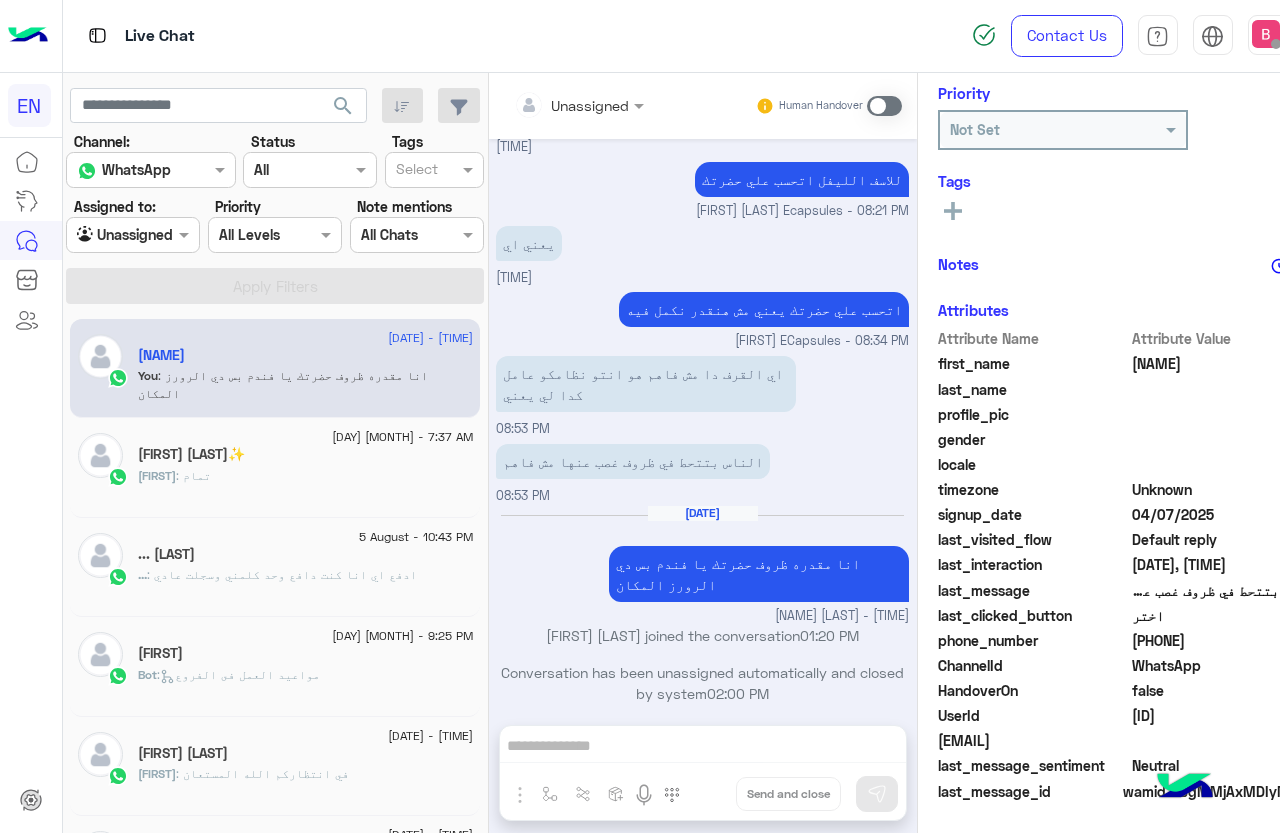 click at bounding box center [109, 235] 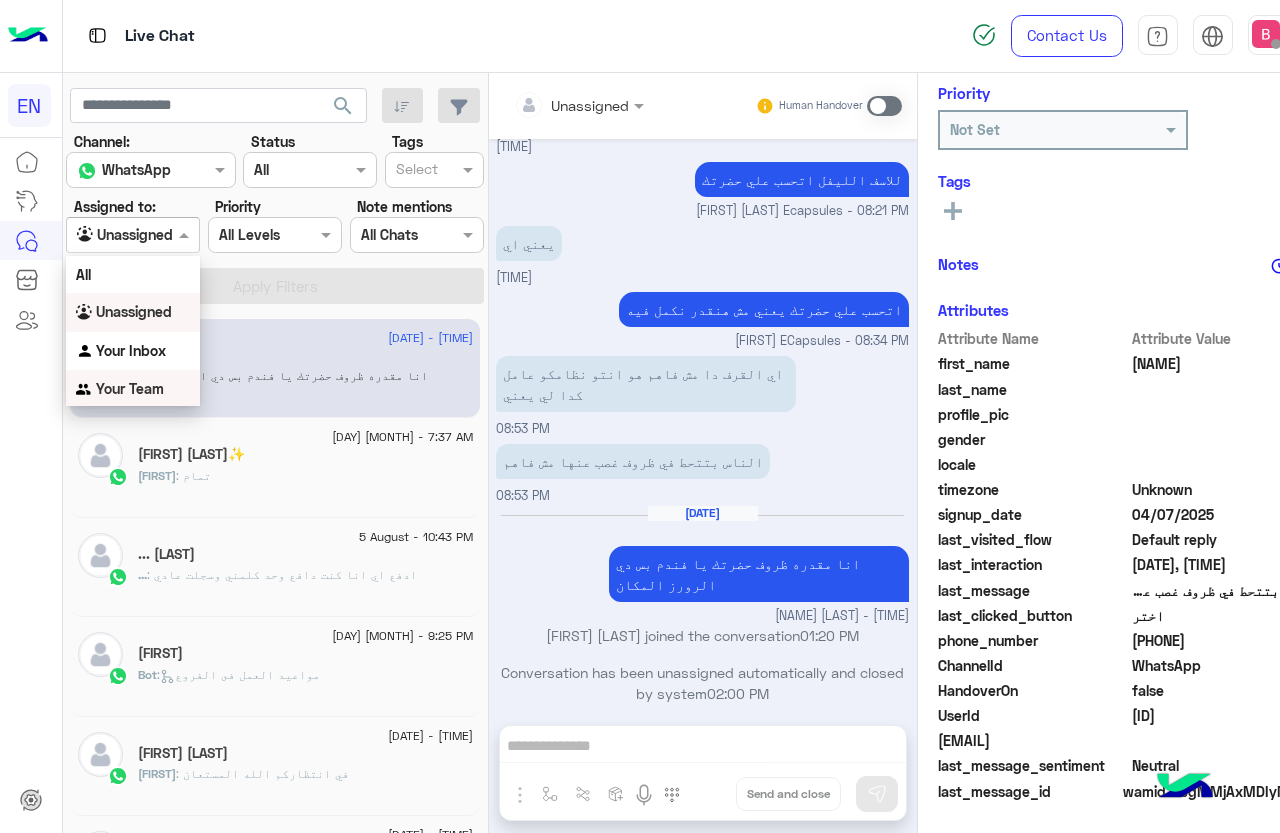 click on "Your Team" at bounding box center (130, 388) 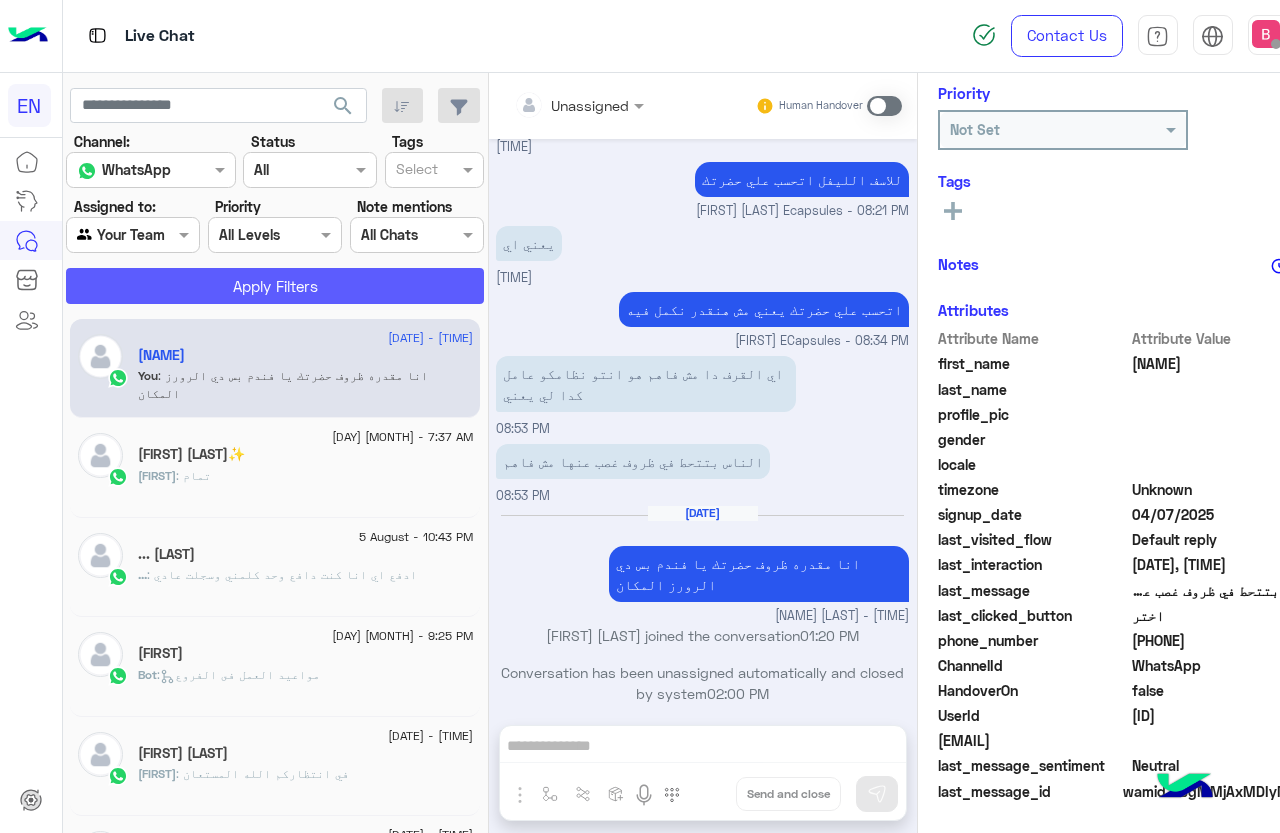 click on "Apply Filters" 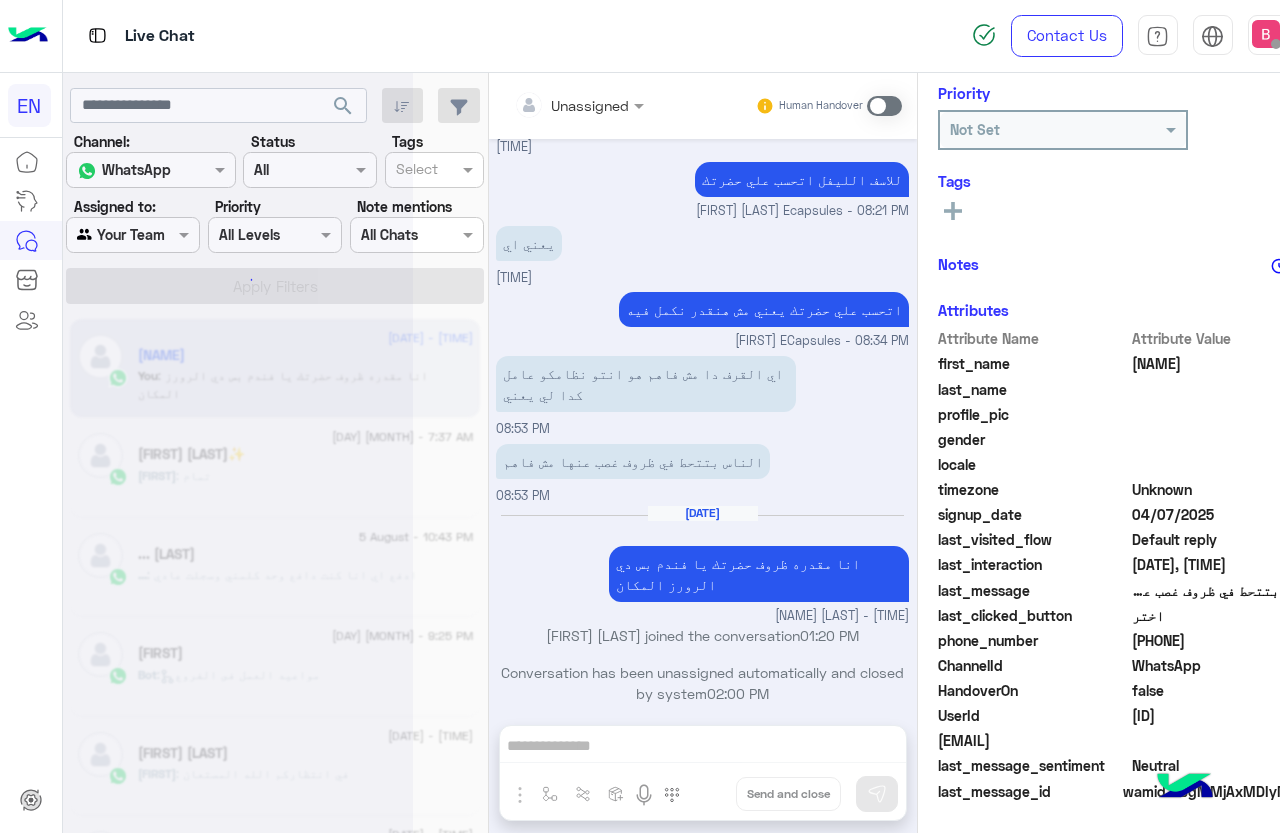 scroll, scrollTop: 301, scrollLeft: 0, axis: vertical 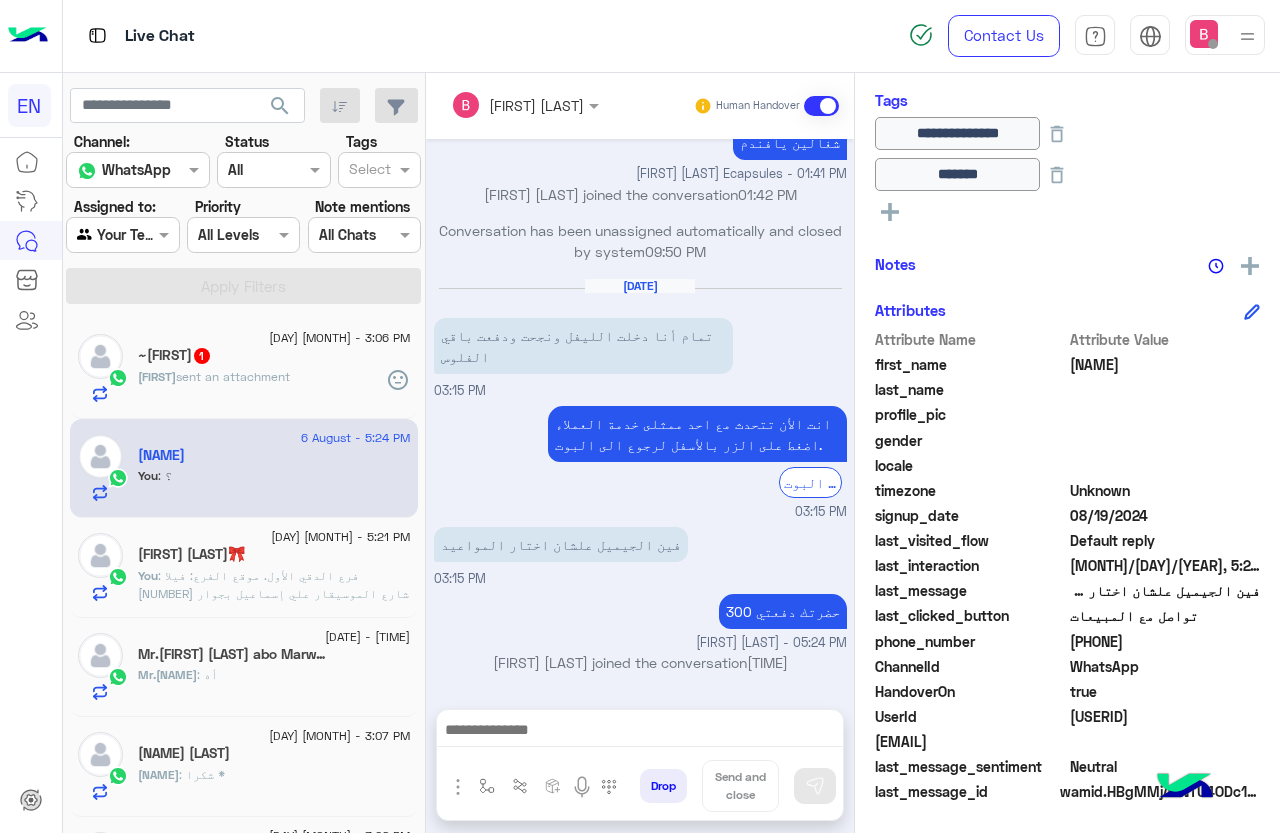 click on "~JANA 1" 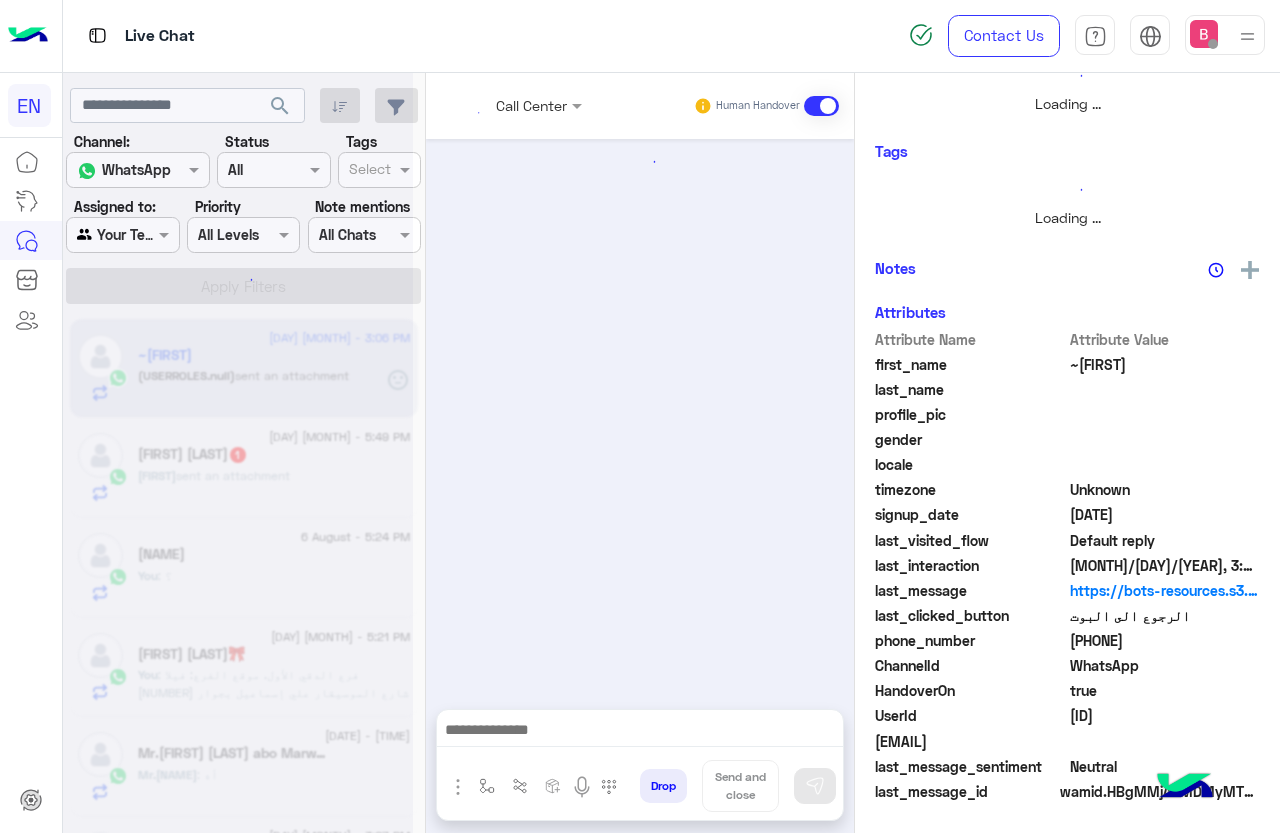 scroll, scrollTop: 301, scrollLeft: 0, axis: vertical 